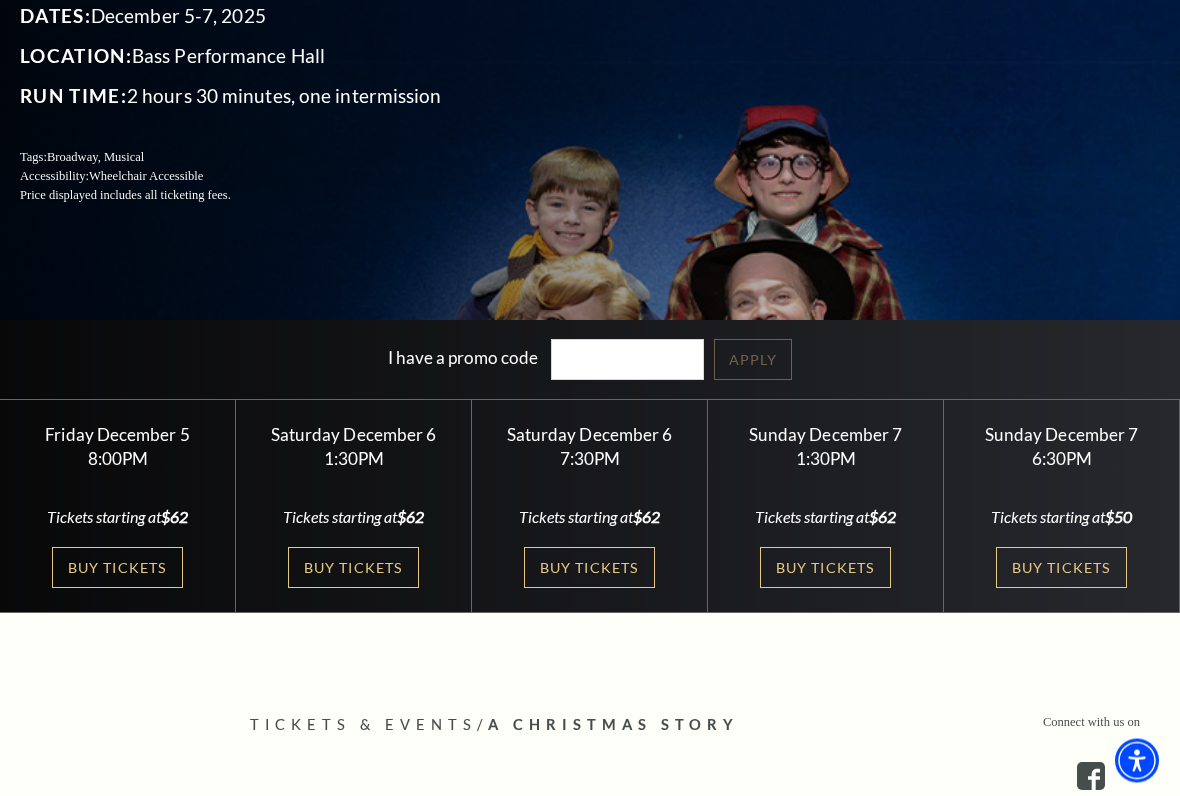 scroll, scrollTop: 295, scrollLeft: 0, axis: vertical 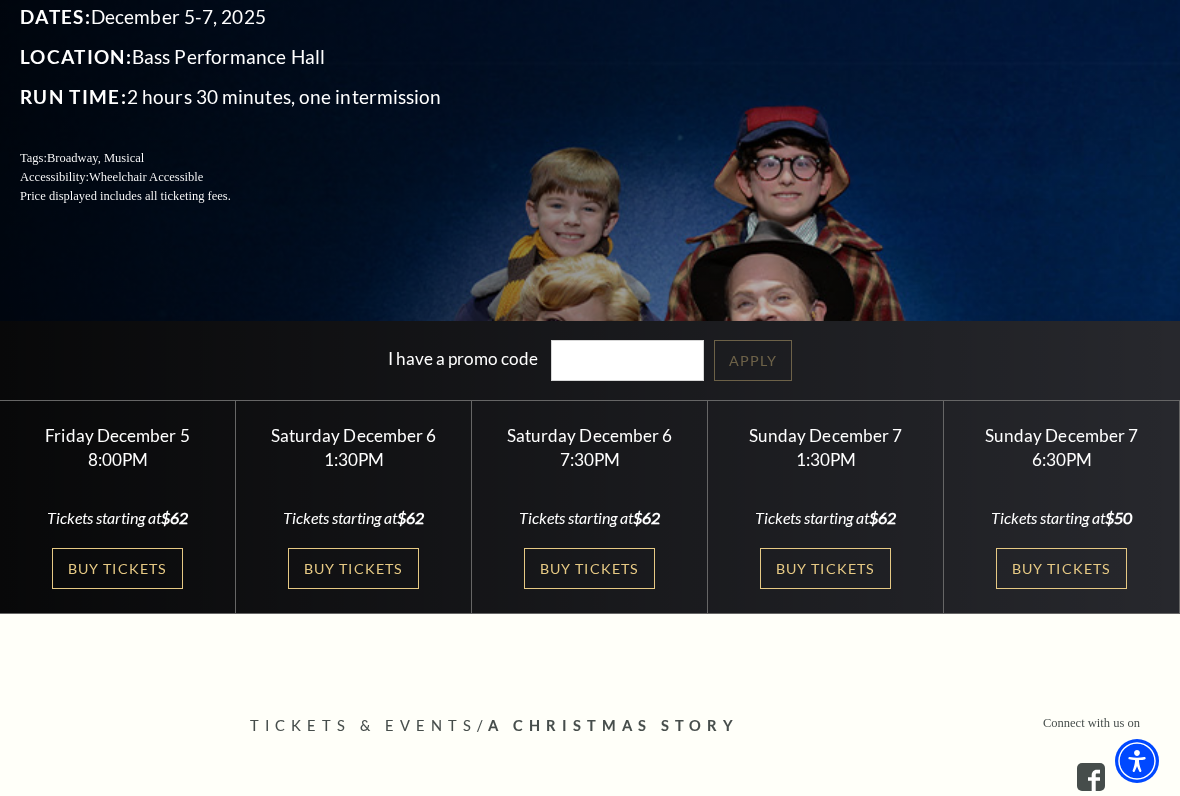 click on "View Full Calendar" at bounding box center [589, 356] 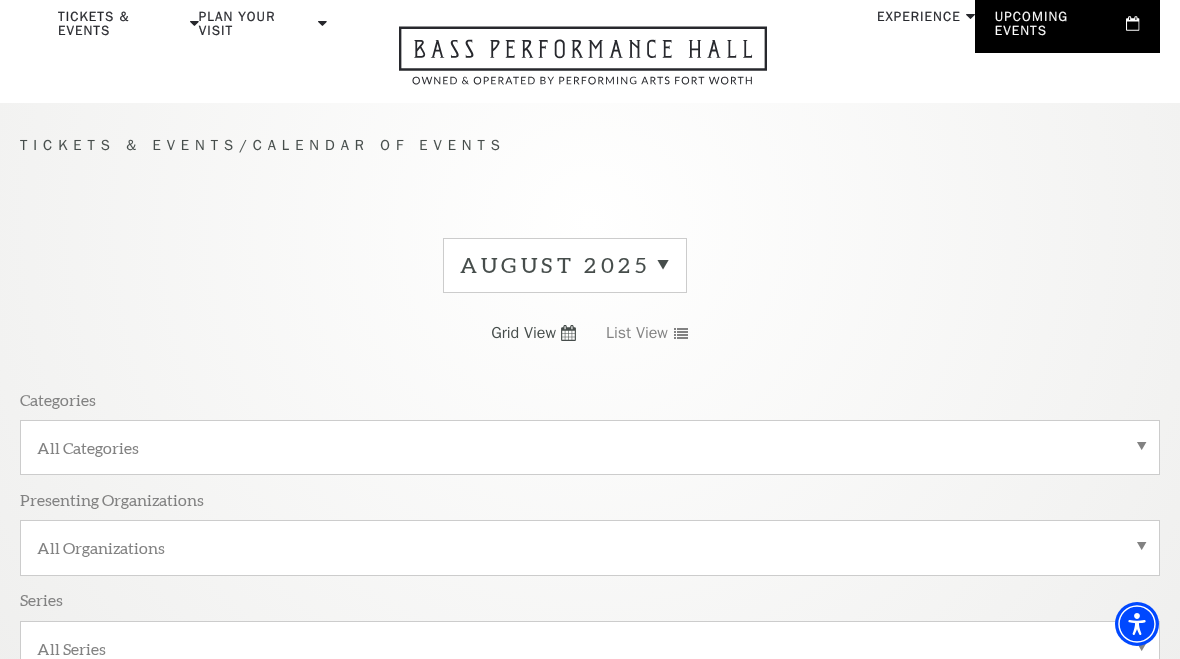 scroll, scrollTop: 178, scrollLeft: 0, axis: vertical 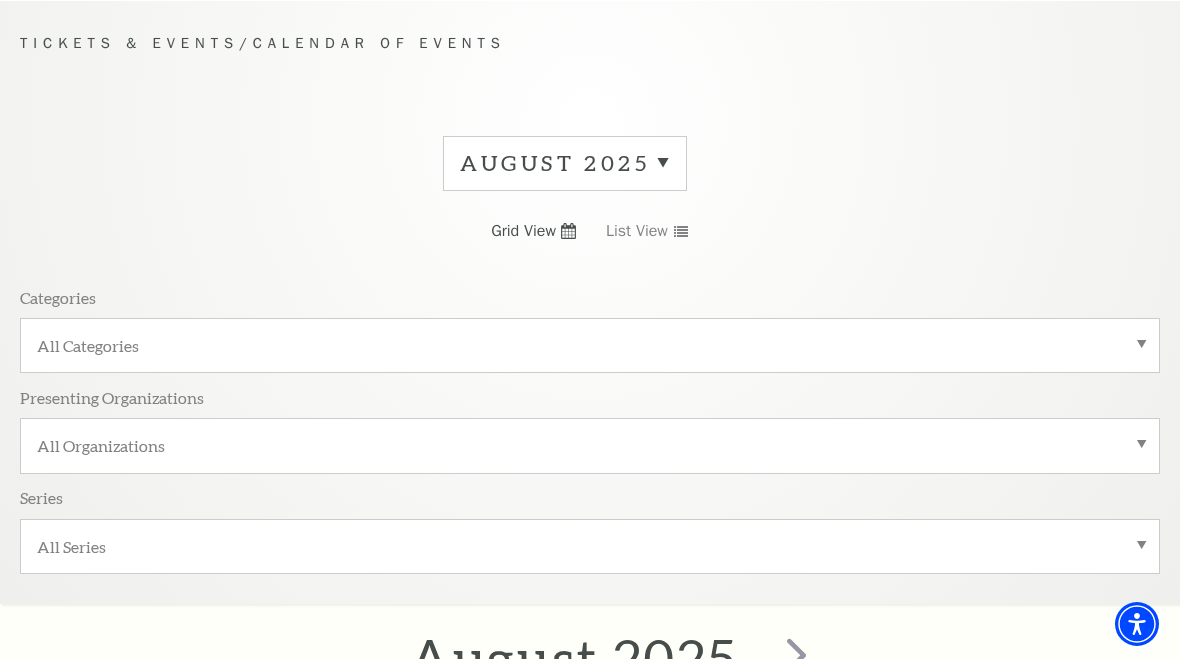 click on "August 2025" at bounding box center (565, 163) 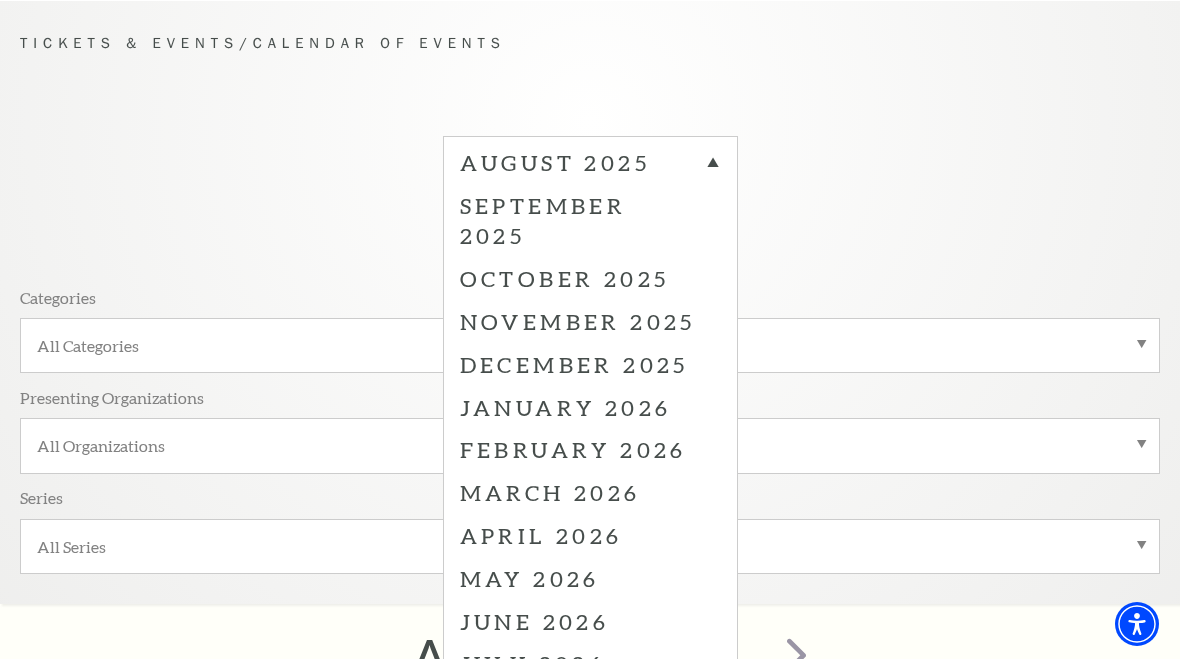 click on "November 2025" at bounding box center [590, 321] 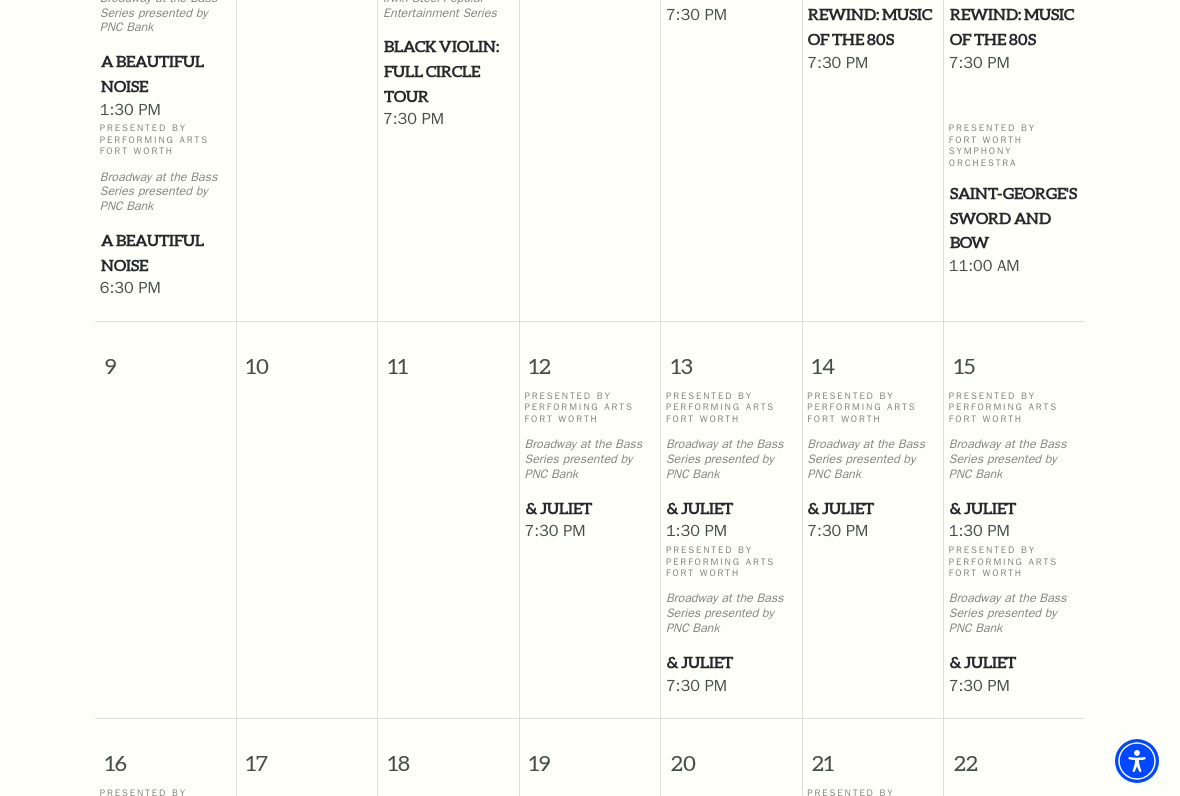 scroll, scrollTop: 1503, scrollLeft: 0, axis: vertical 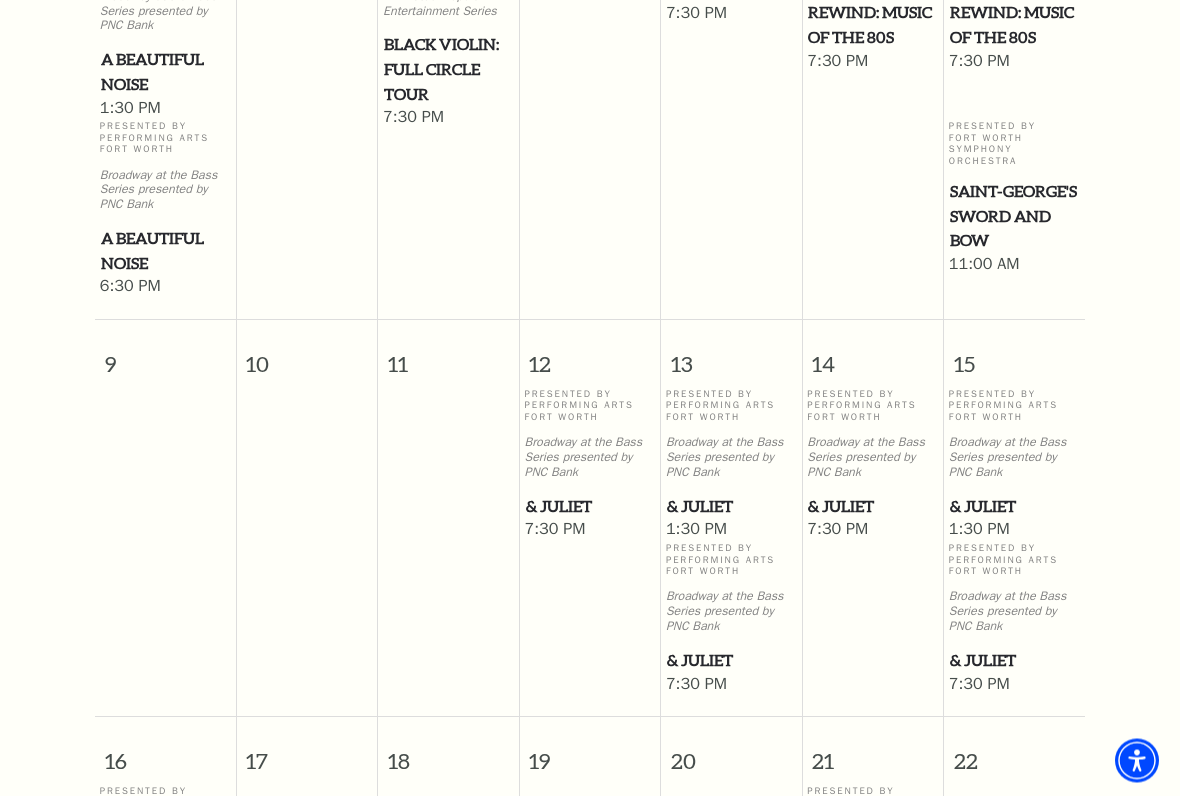 click on "& Juliet" at bounding box center [590, 507] 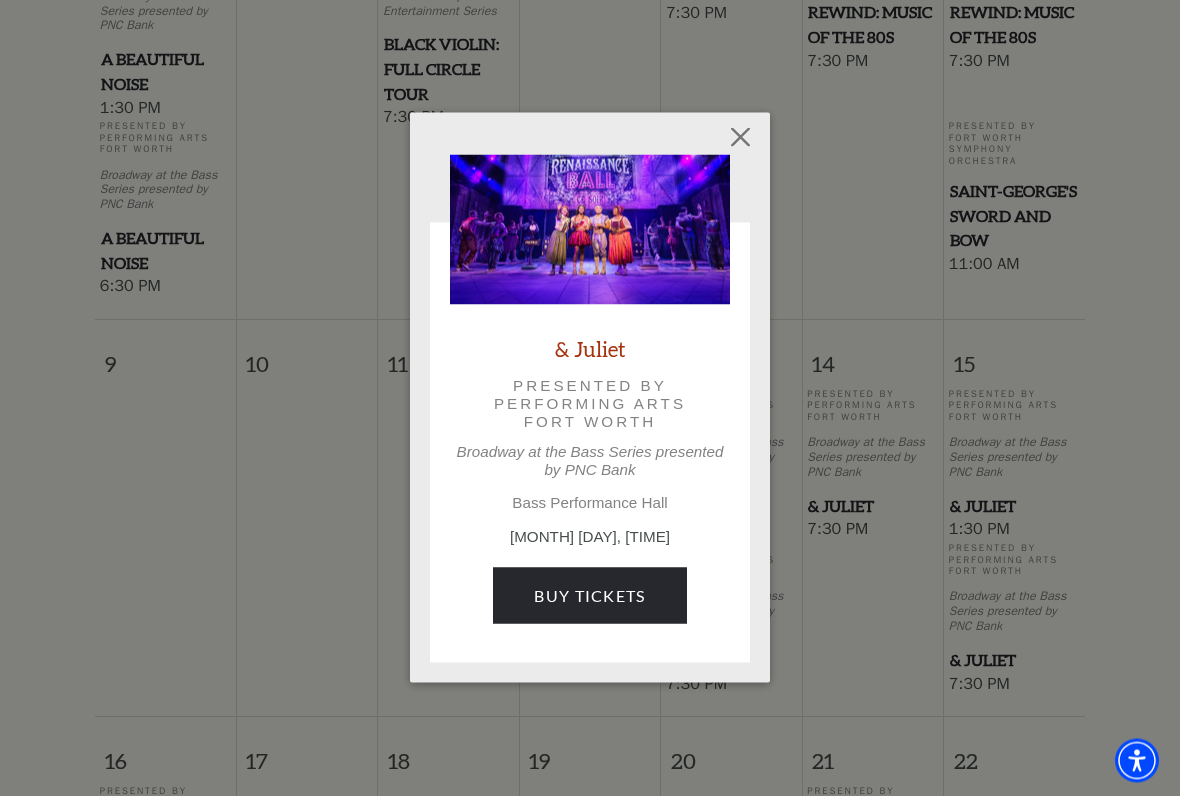 scroll, scrollTop: 1504, scrollLeft: 0, axis: vertical 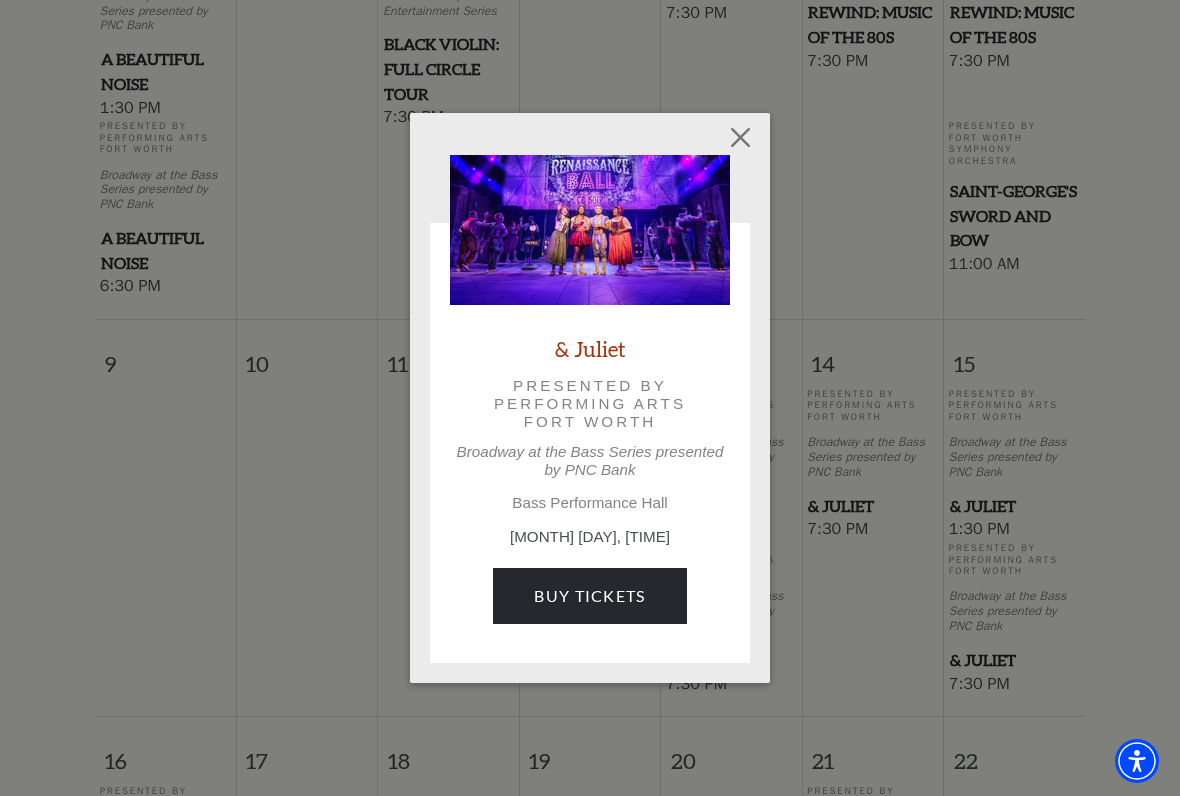 click on "Buy Tickets" at bounding box center (589, 596) 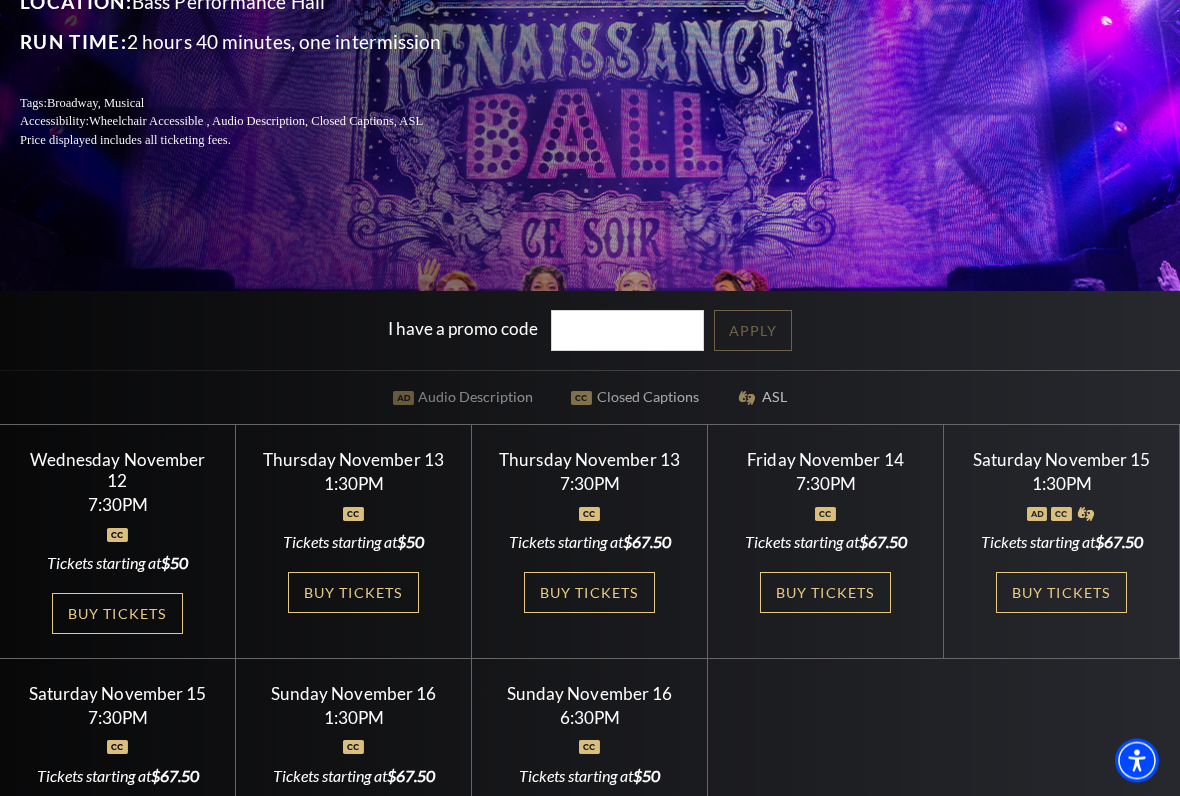 scroll, scrollTop: 325, scrollLeft: 0, axis: vertical 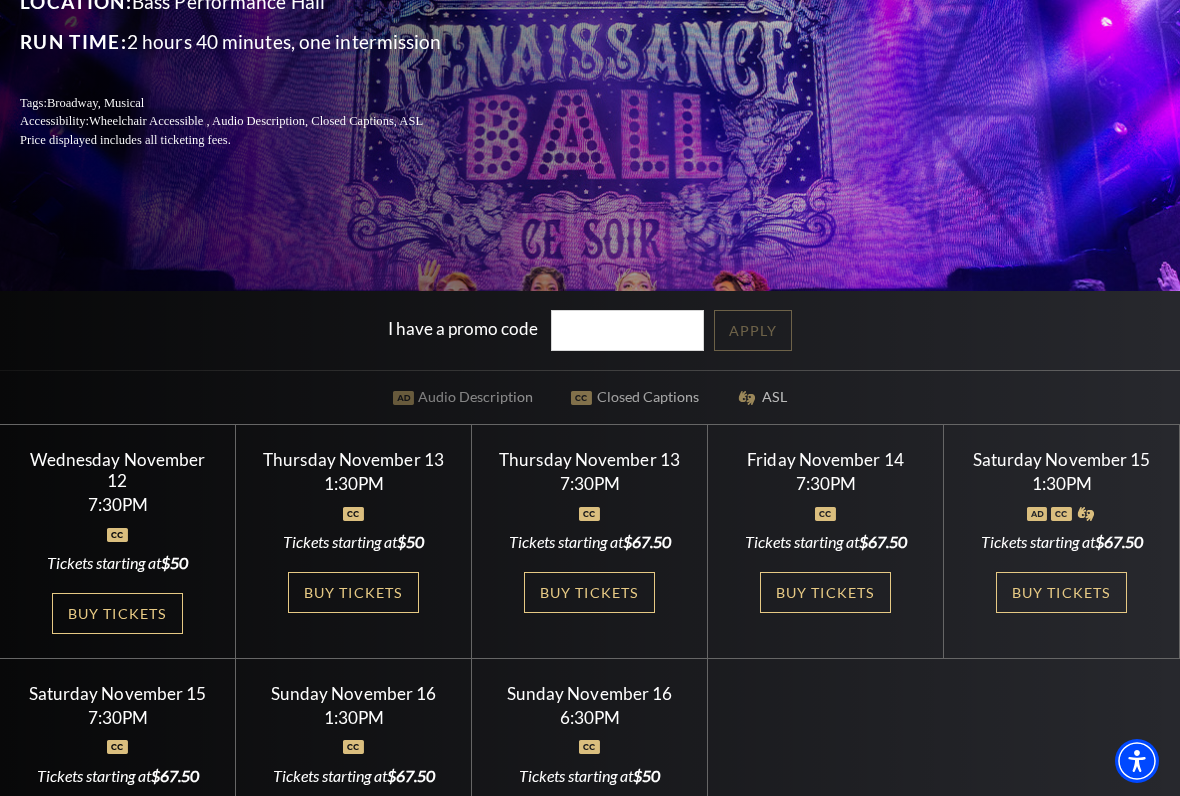 click on "Buy Tickets" at bounding box center [117, 613] 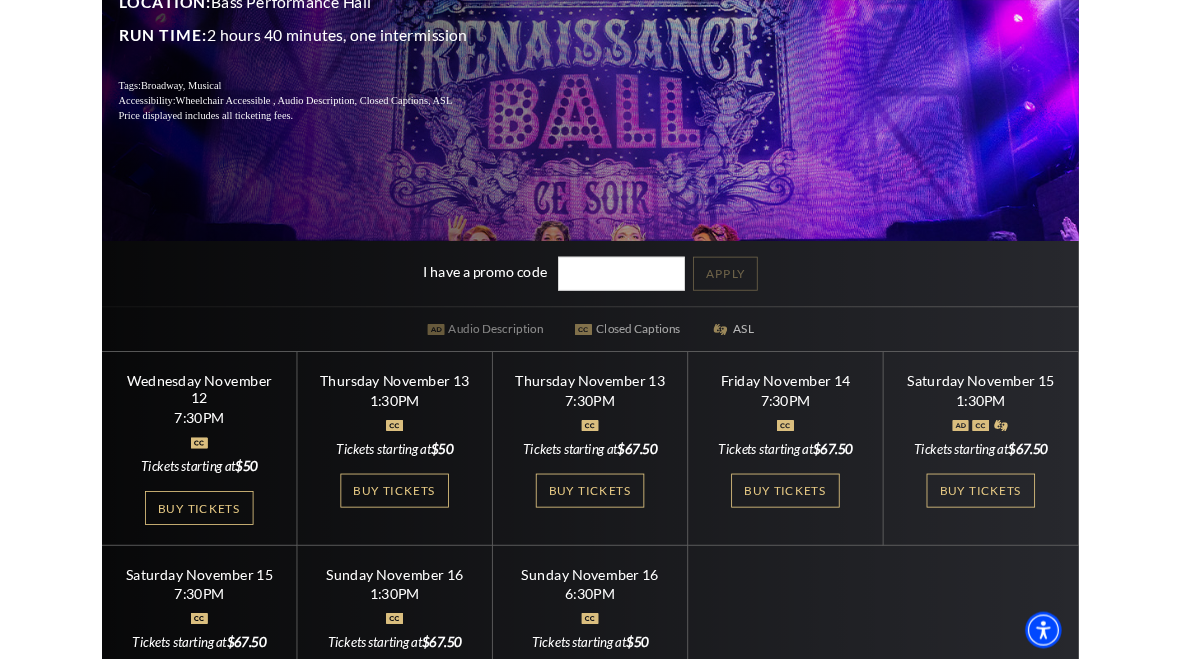 scroll, scrollTop: 381, scrollLeft: 0, axis: vertical 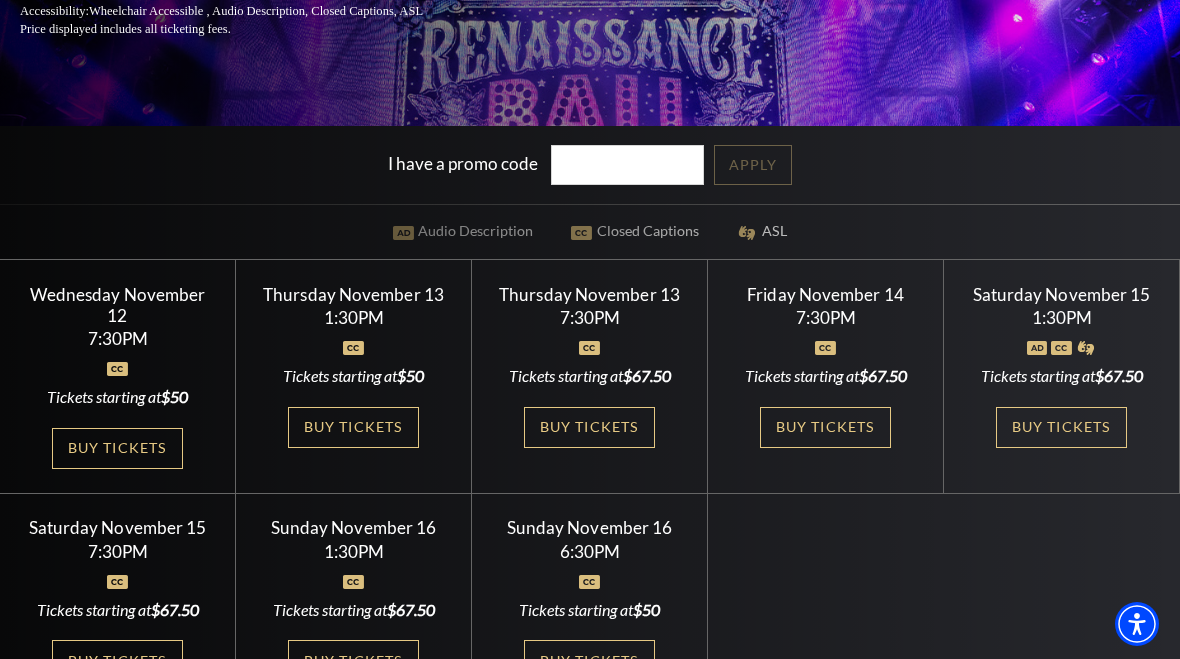 click on "Buy Tickets" at bounding box center (117, 448) 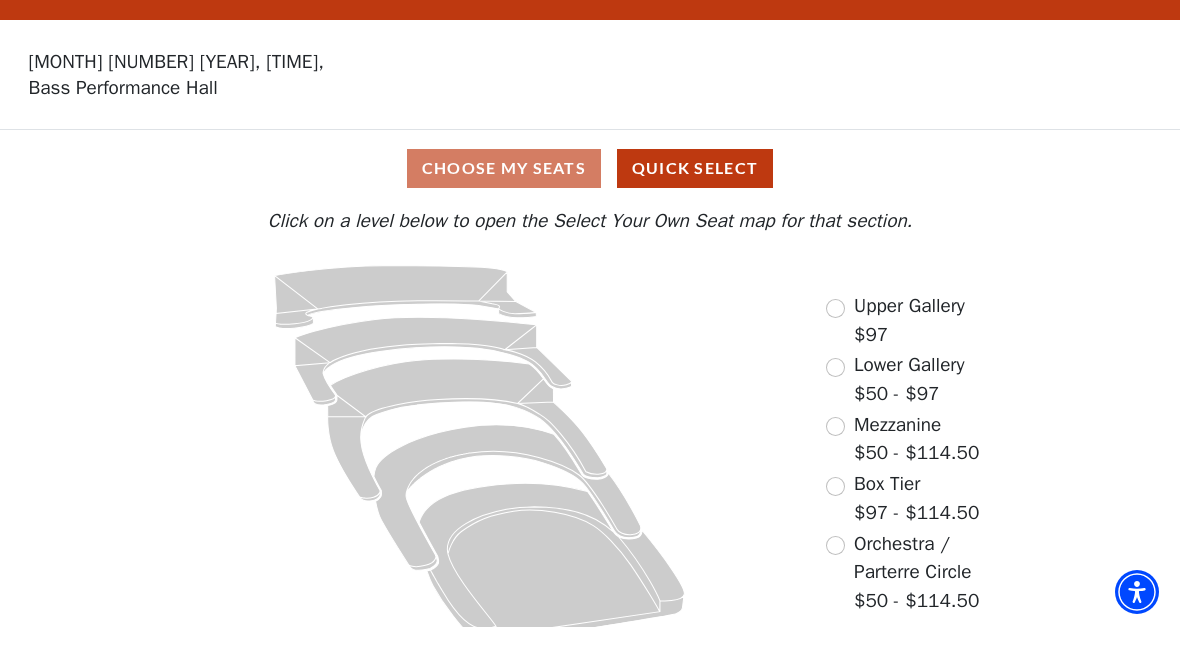 scroll, scrollTop: 35, scrollLeft: 0, axis: vertical 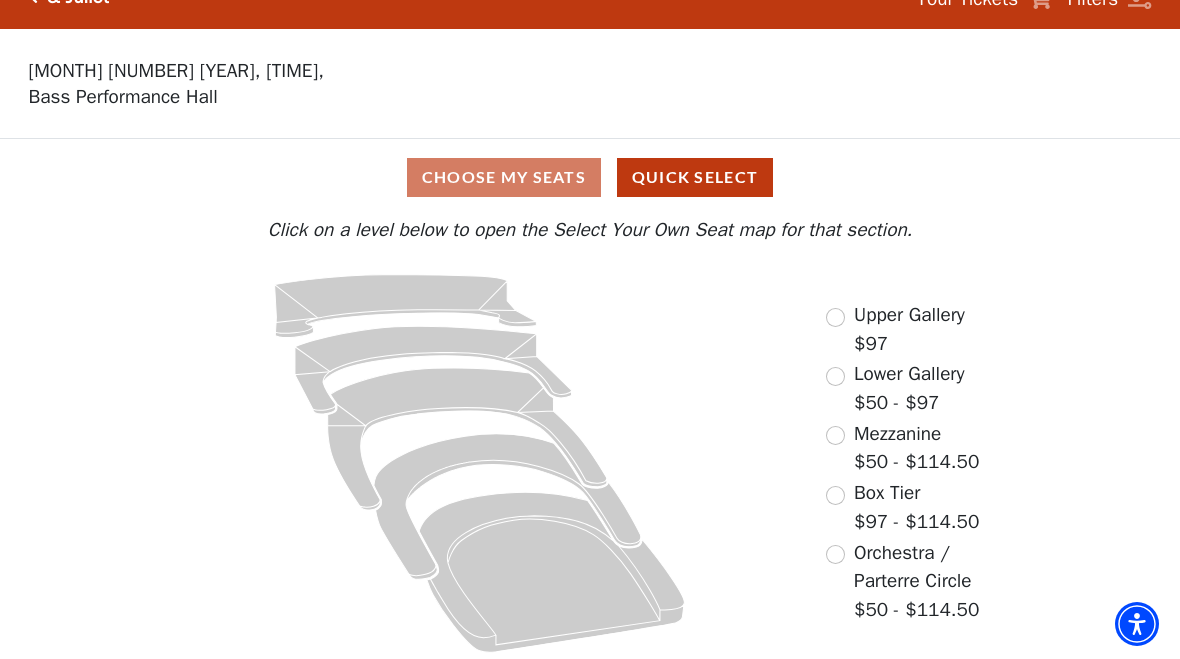 click 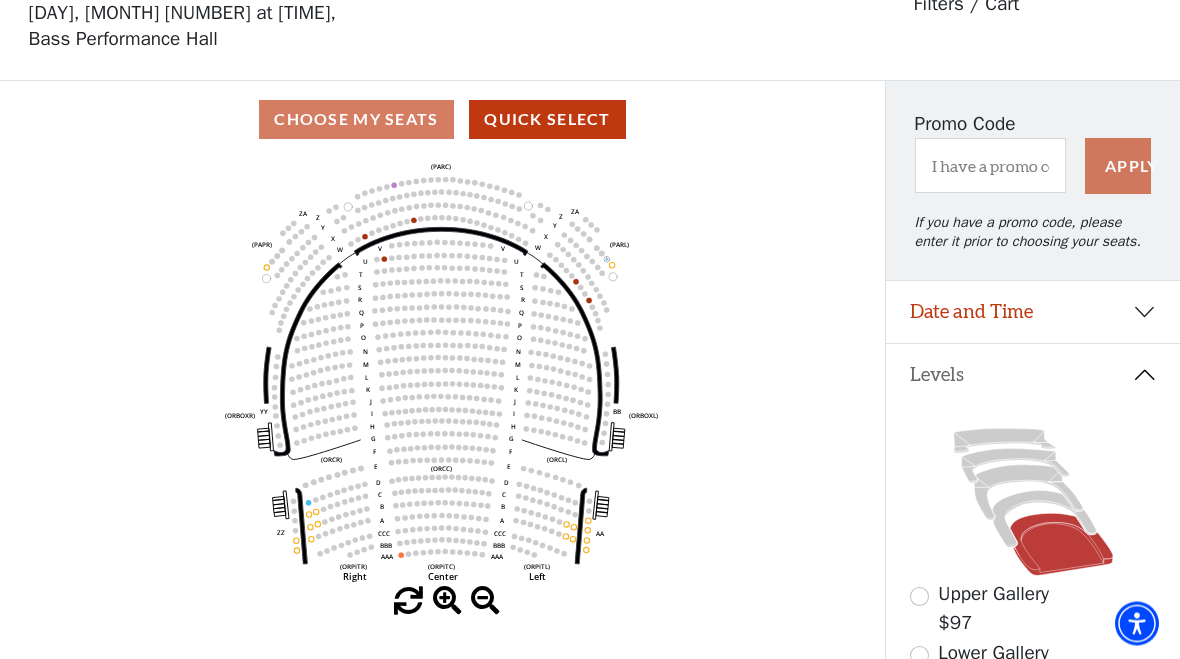 scroll, scrollTop: 93, scrollLeft: 0, axis: vertical 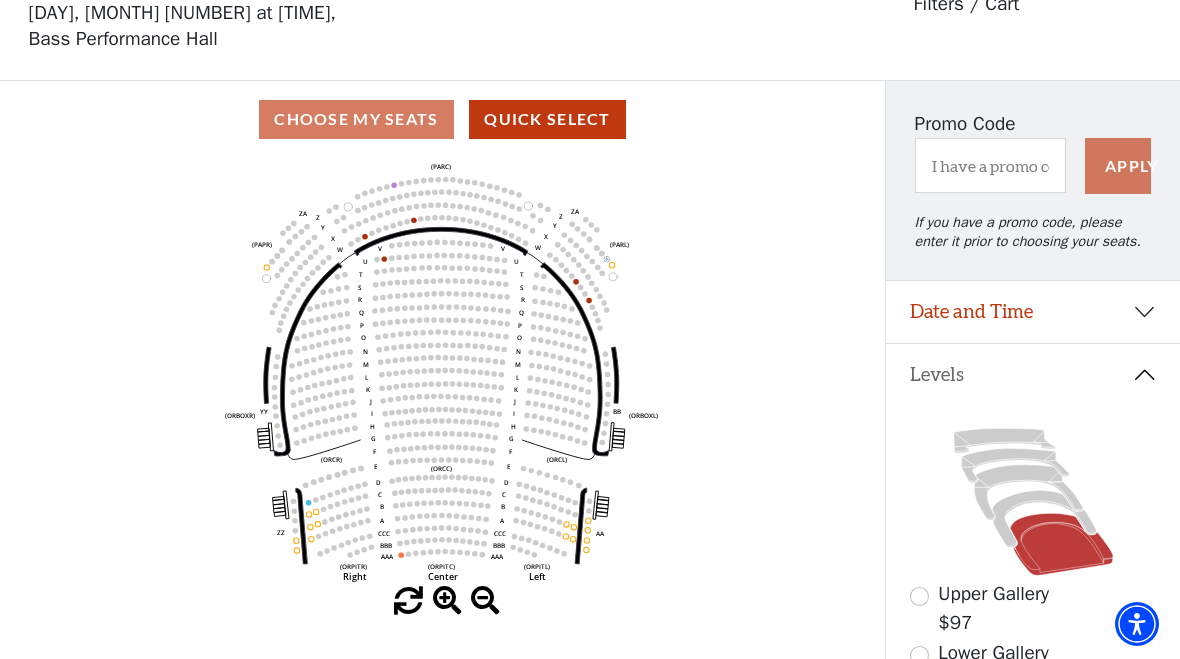 click 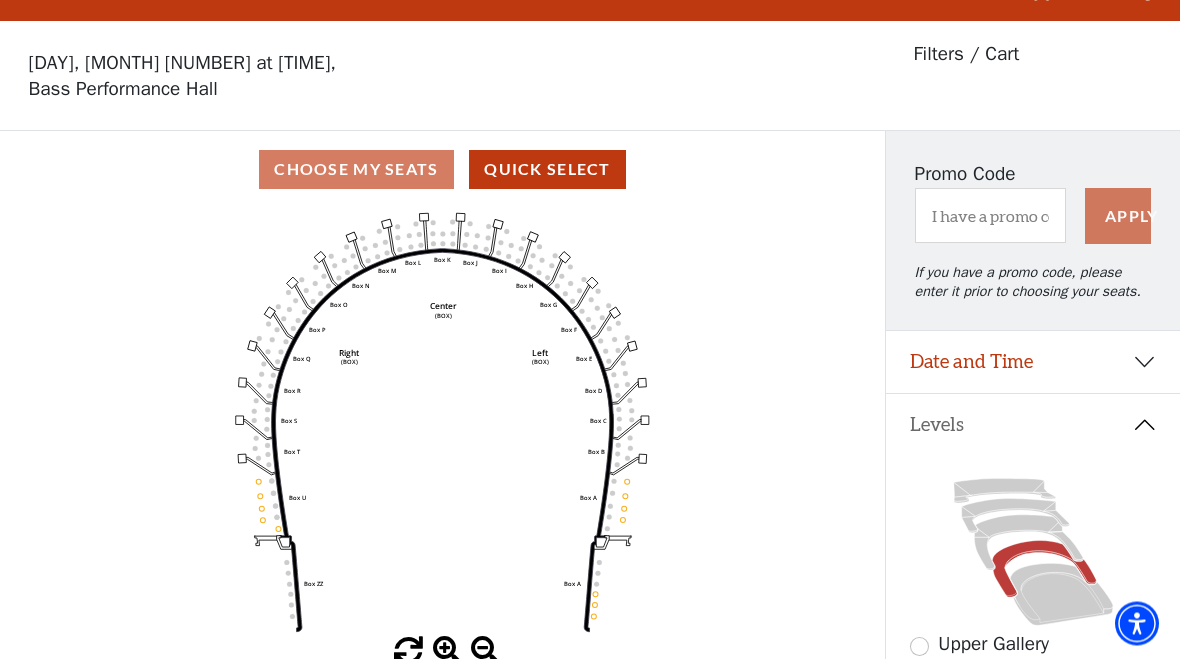 scroll, scrollTop: 93, scrollLeft: 0, axis: vertical 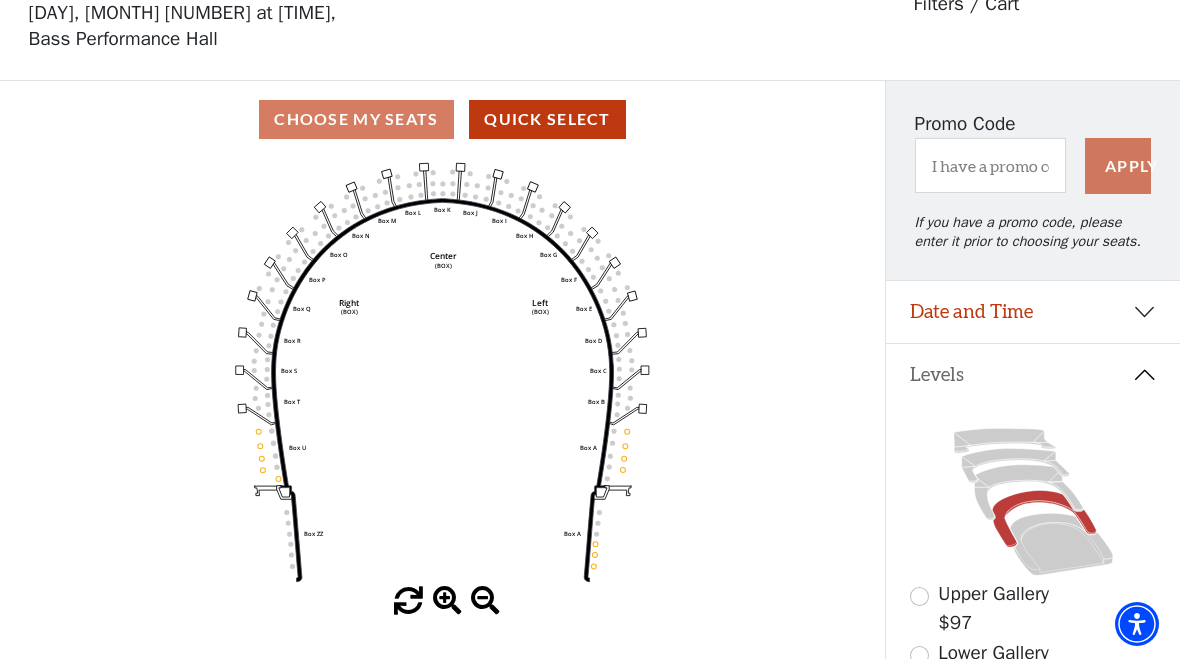 click 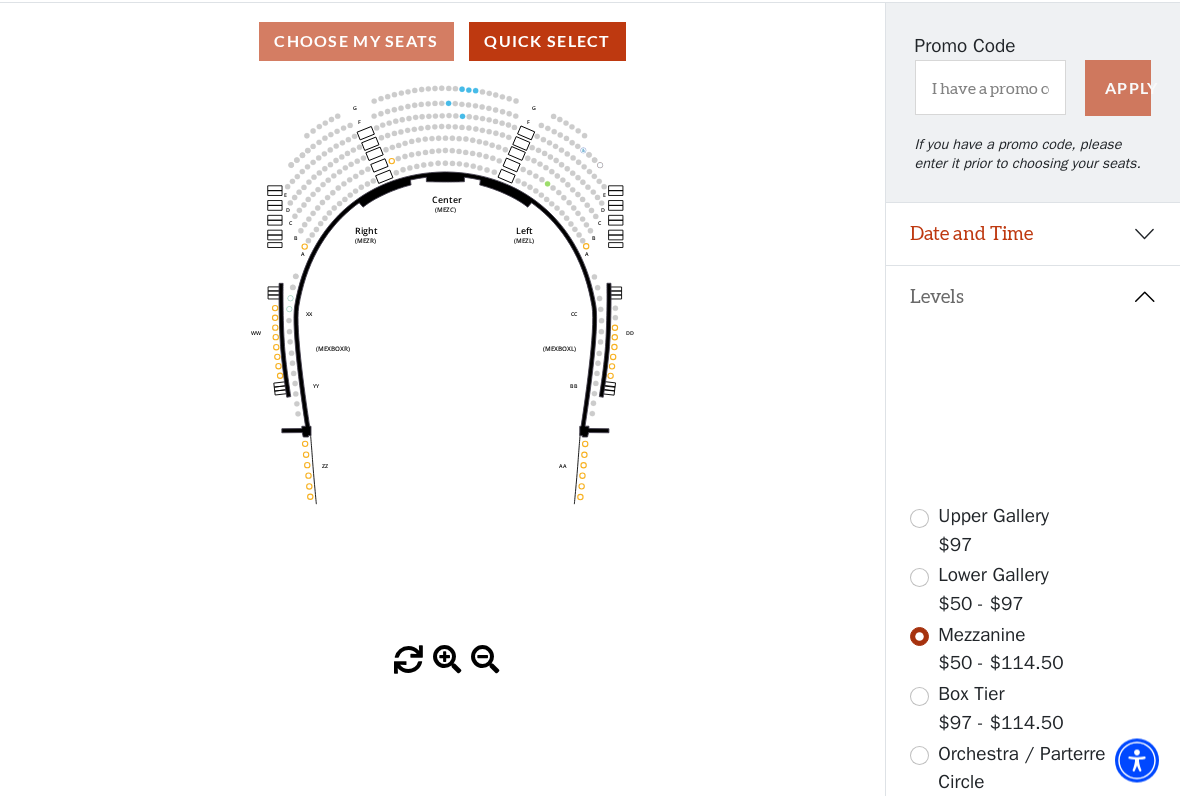 scroll, scrollTop: 171, scrollLeft: 0, axis: vertical 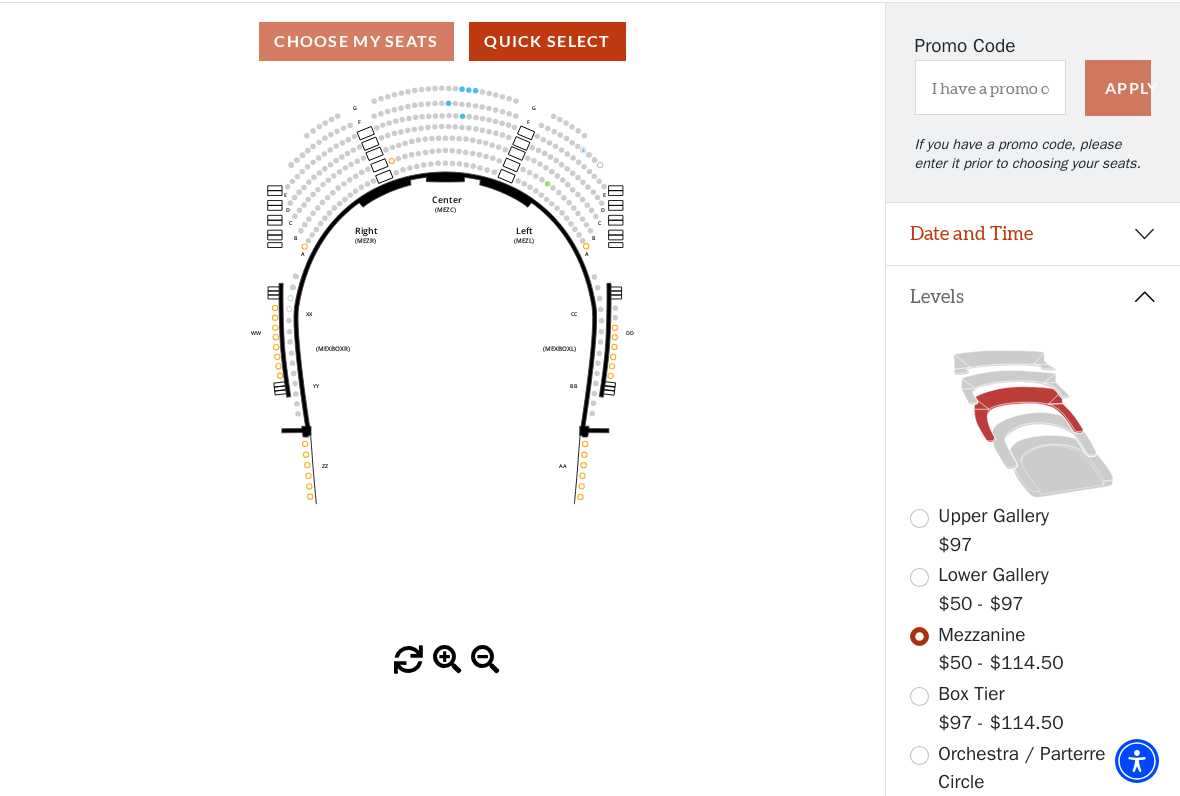 click 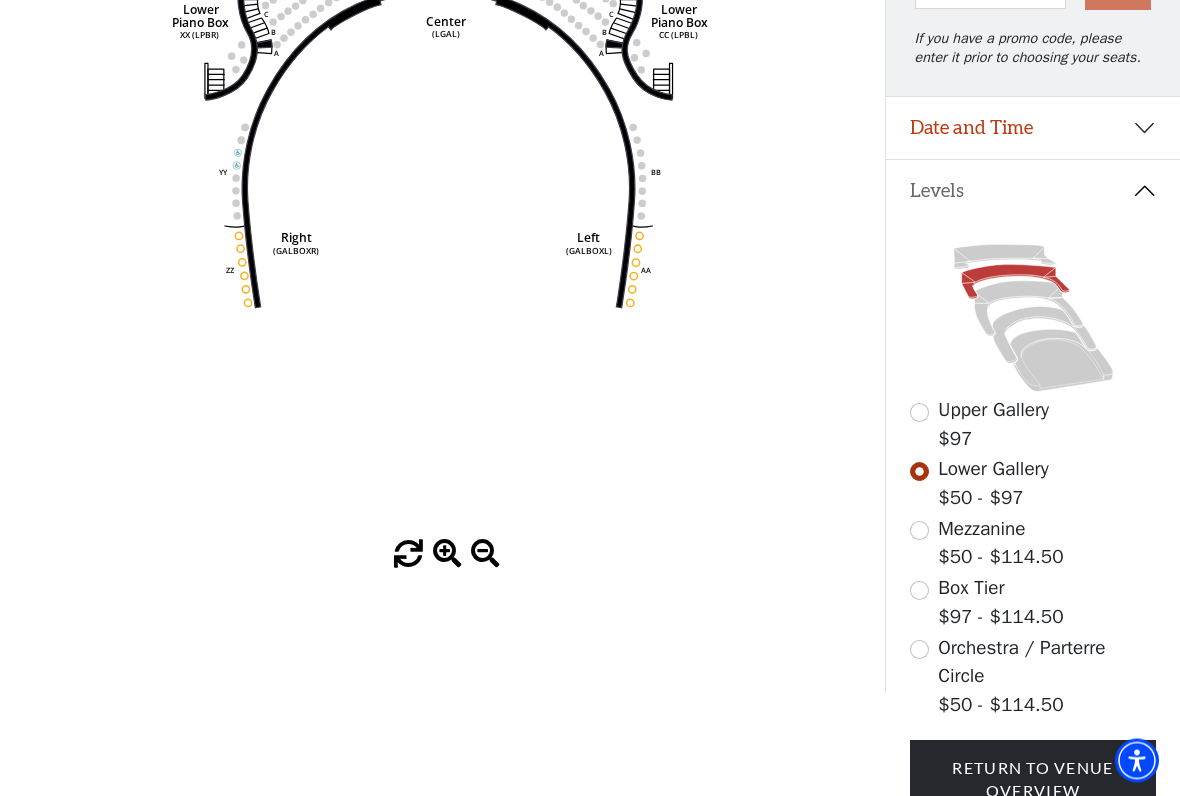 scroll, scrollTop: 277, scrollLeft: 0, axis: vertical 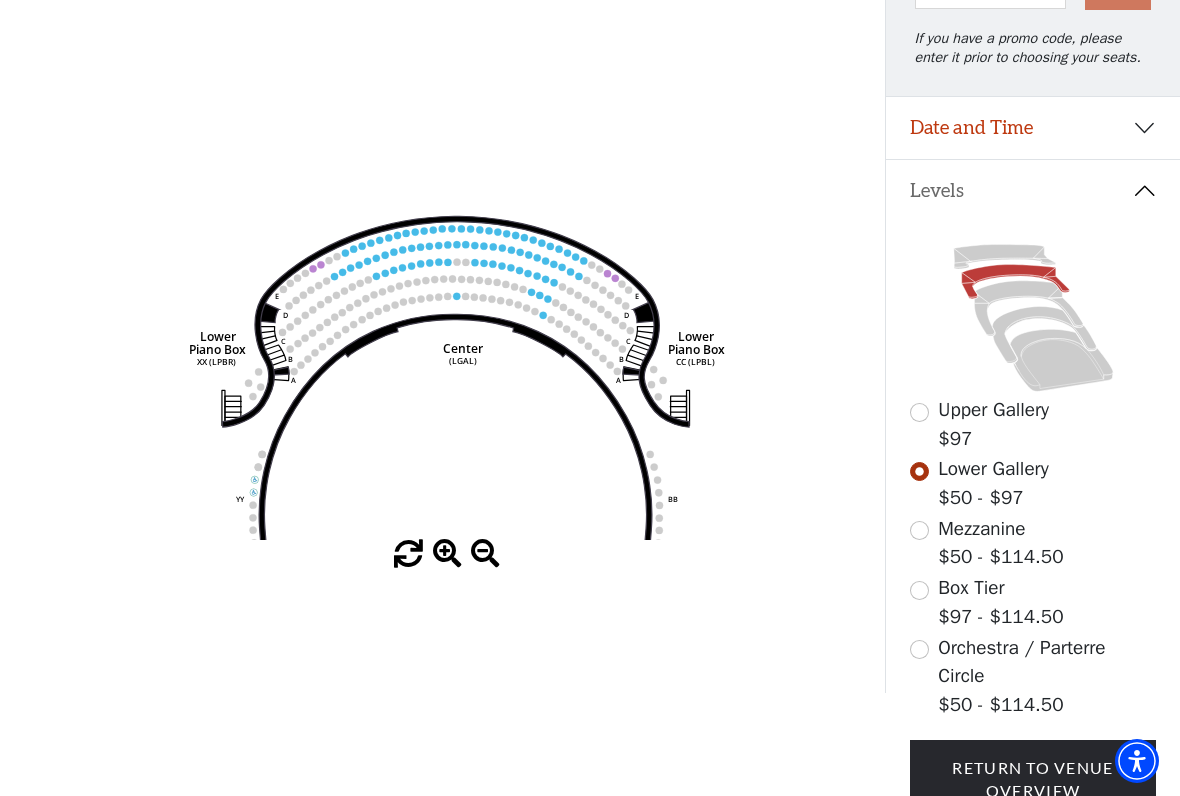 click 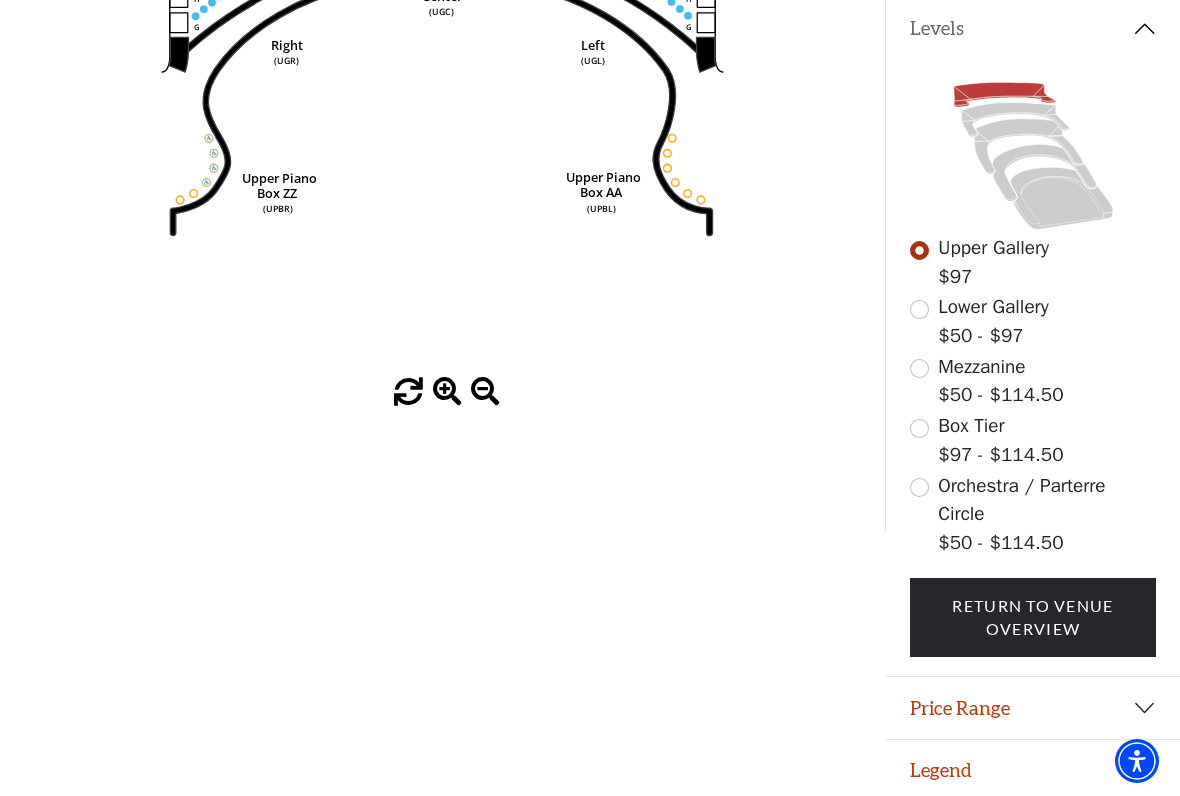 scroll, scrollTop: 450, scrollLeft: 0, axis: vertical 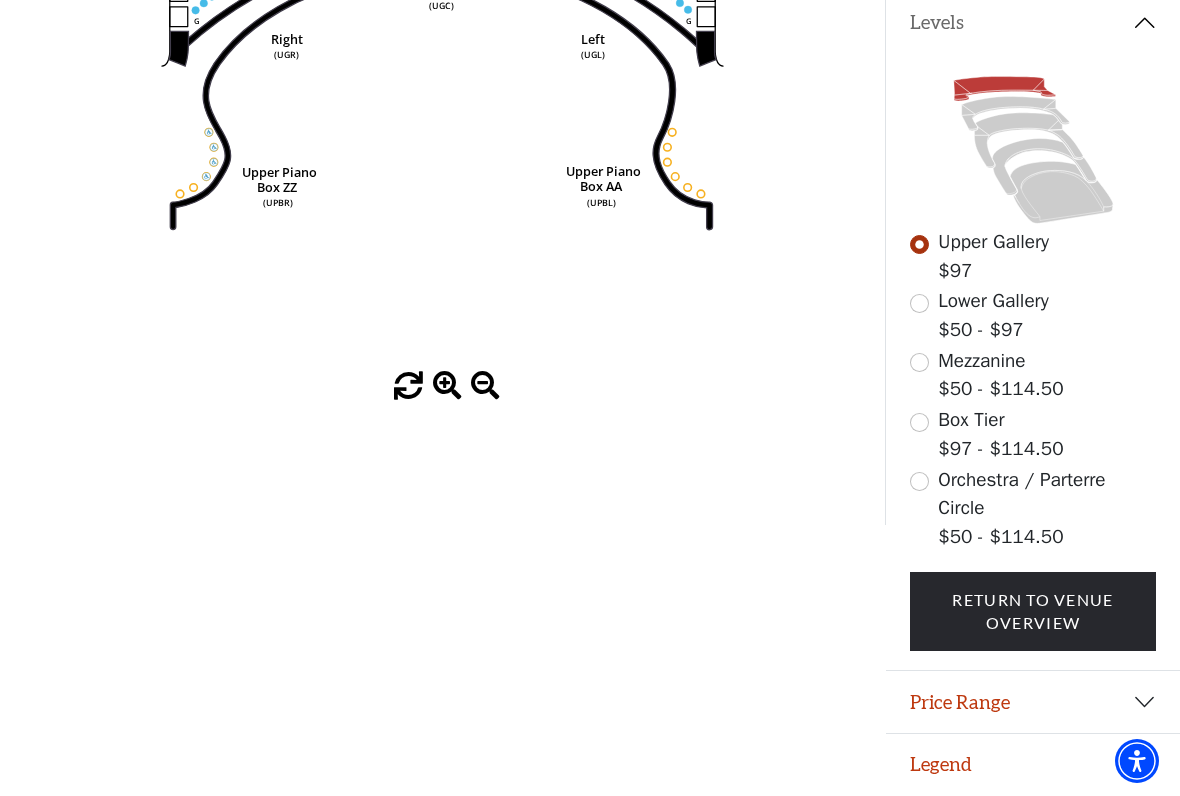 click on "Box Tier" at bounding box center [971, 420] 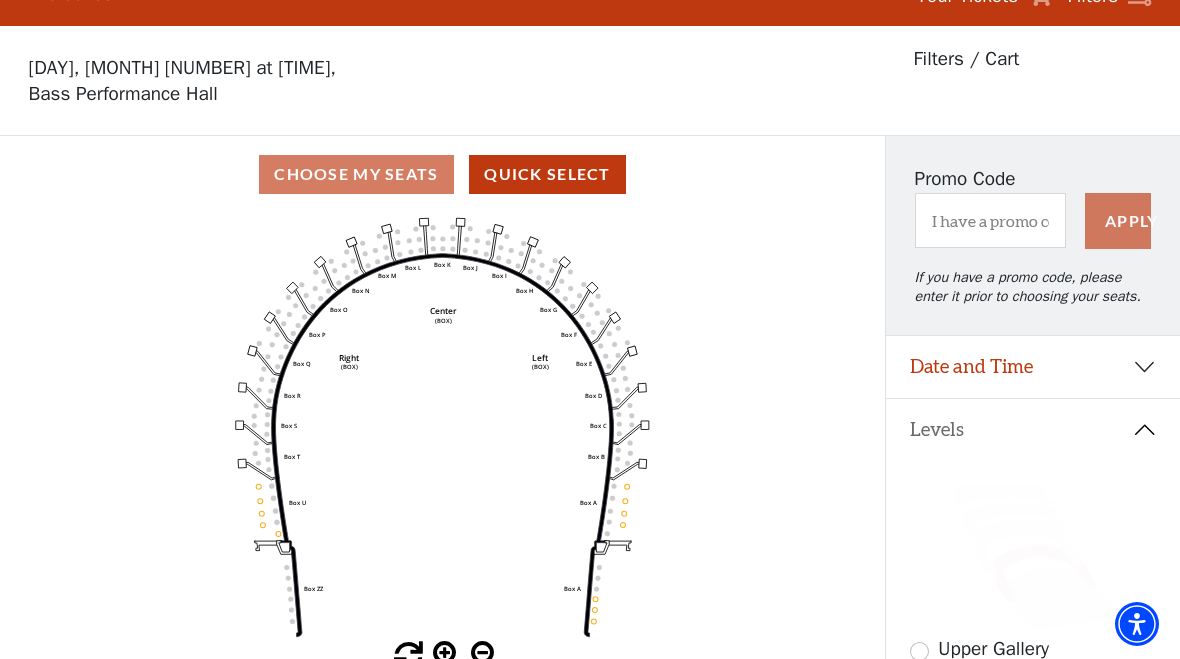 scroll, scrollTop: 93, scrollLeft: 0, axis: vertical 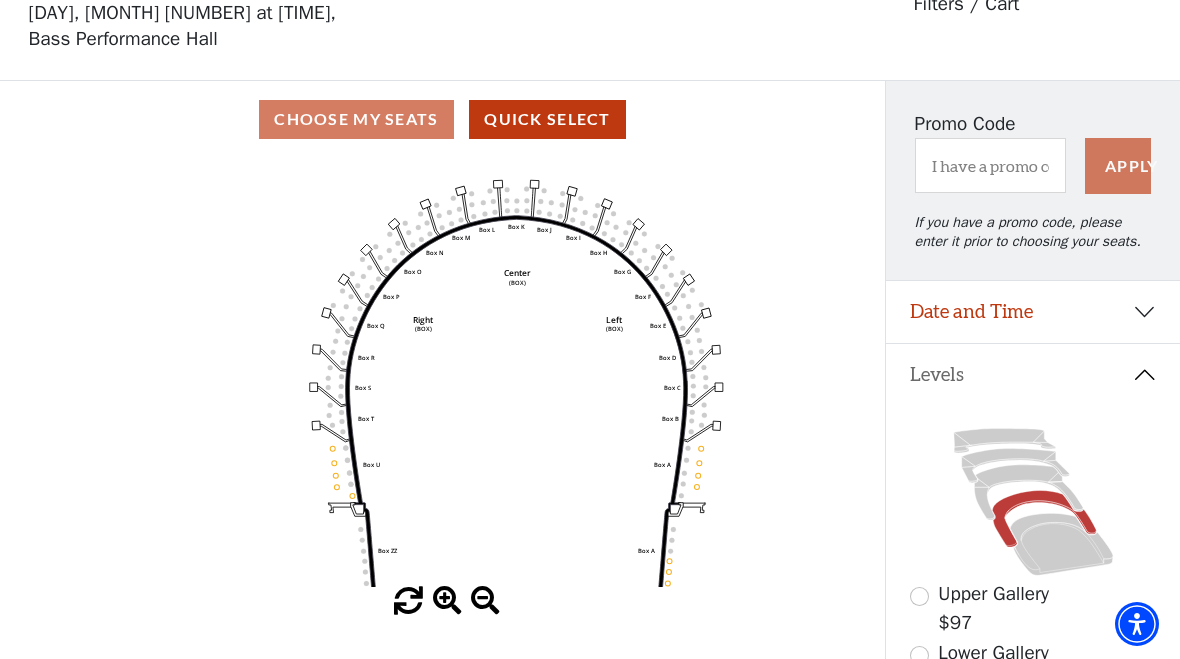 click 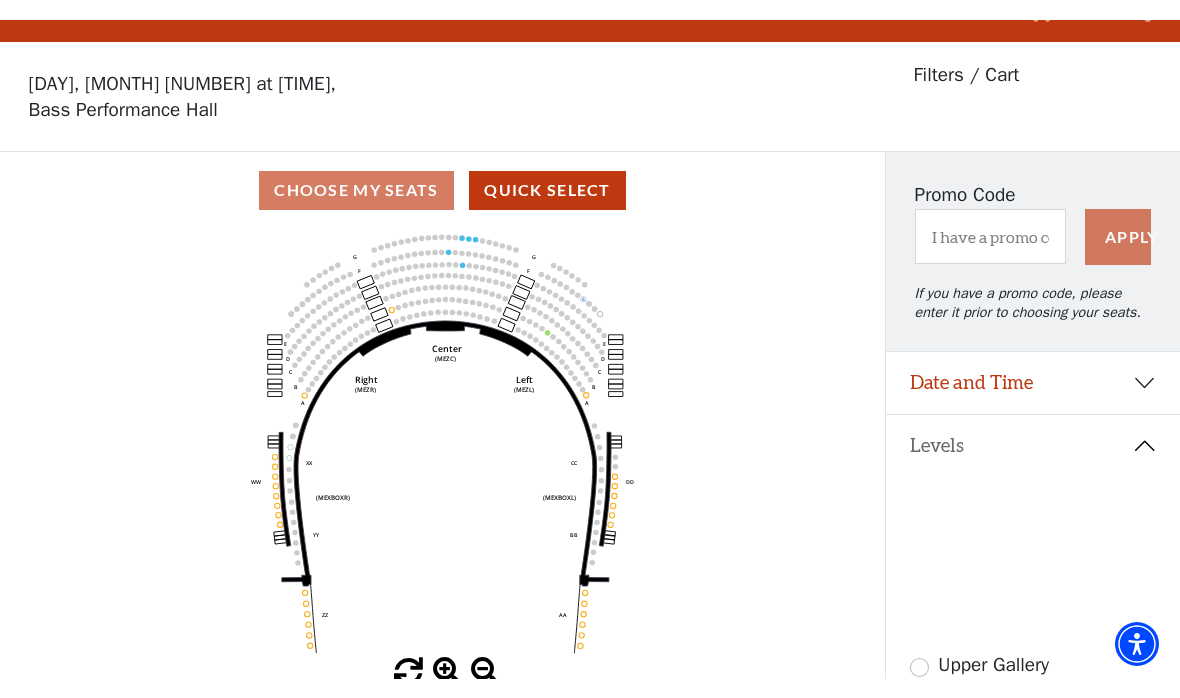 scroll, scrollTop: 93, scrollLeft: 0, axis: vertical 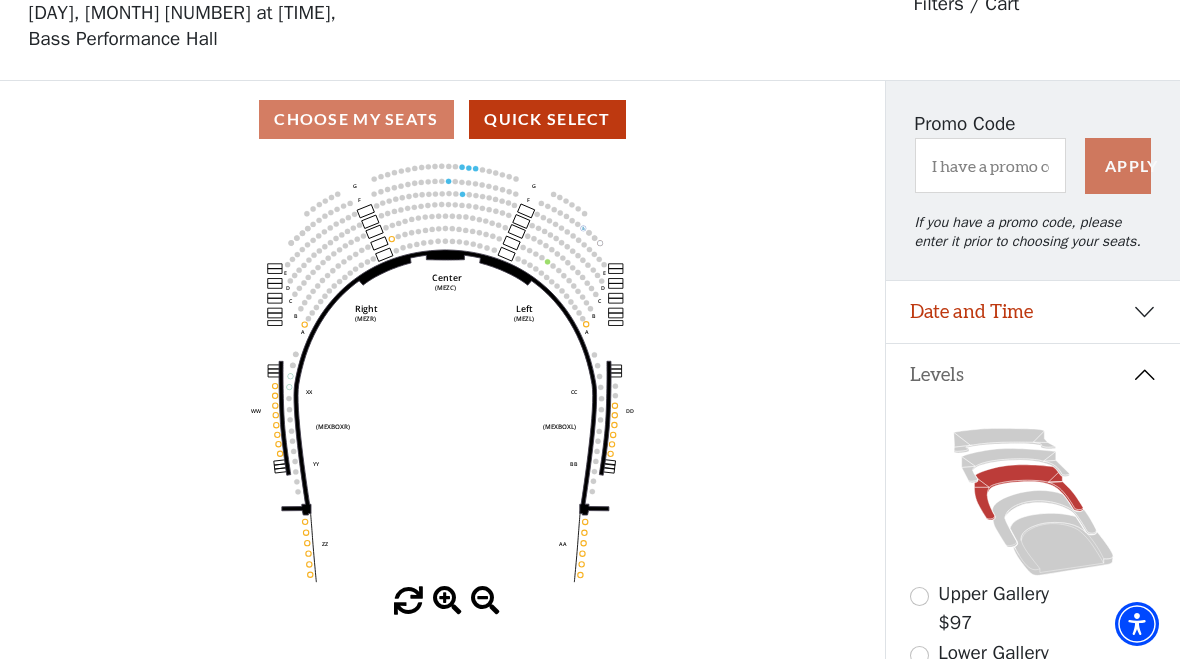 click on "Center   (MEZC)   Right   (MEZR)   Left   (MEZL)   (MEXBOXR)   (MEXBOXL)   XX   WW   CC   DD   YY   BB   ZZ   AA   G   F   E   D   G   F   C   B   A   E   D   C   B   A" 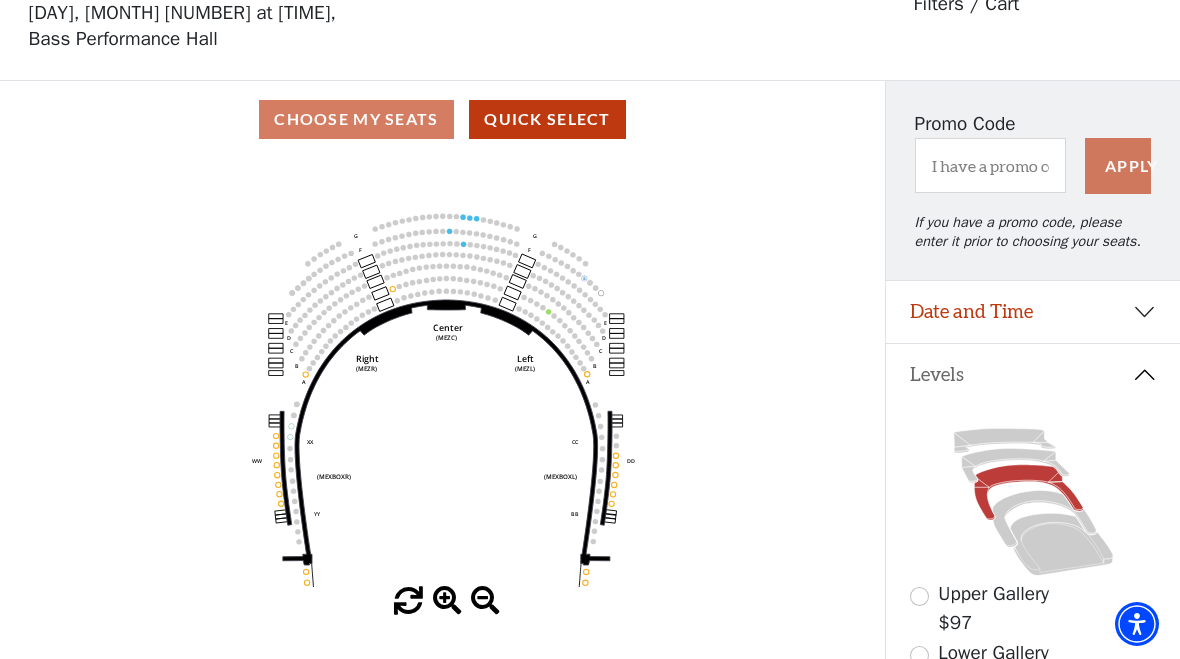 click on "Center   (MEZC)   Right   (MEZR)   Left   (MEZL)   (MEXBOXR)   (MEXBOXL)   XX   WW   CC   DD   YY   BB   ZZ   AA   G   F   E   D   G   F   C   B   A   E   D   C   B   A" 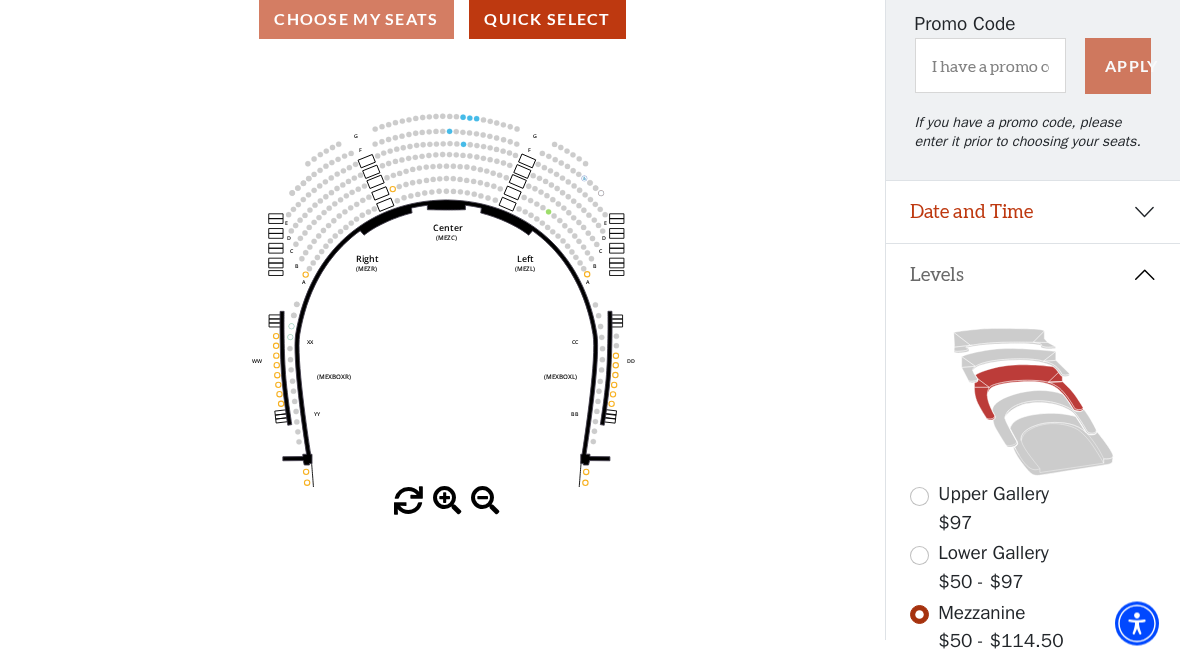 scroll, scrollTop: 177, scrollLeft: 0, axis: vertical 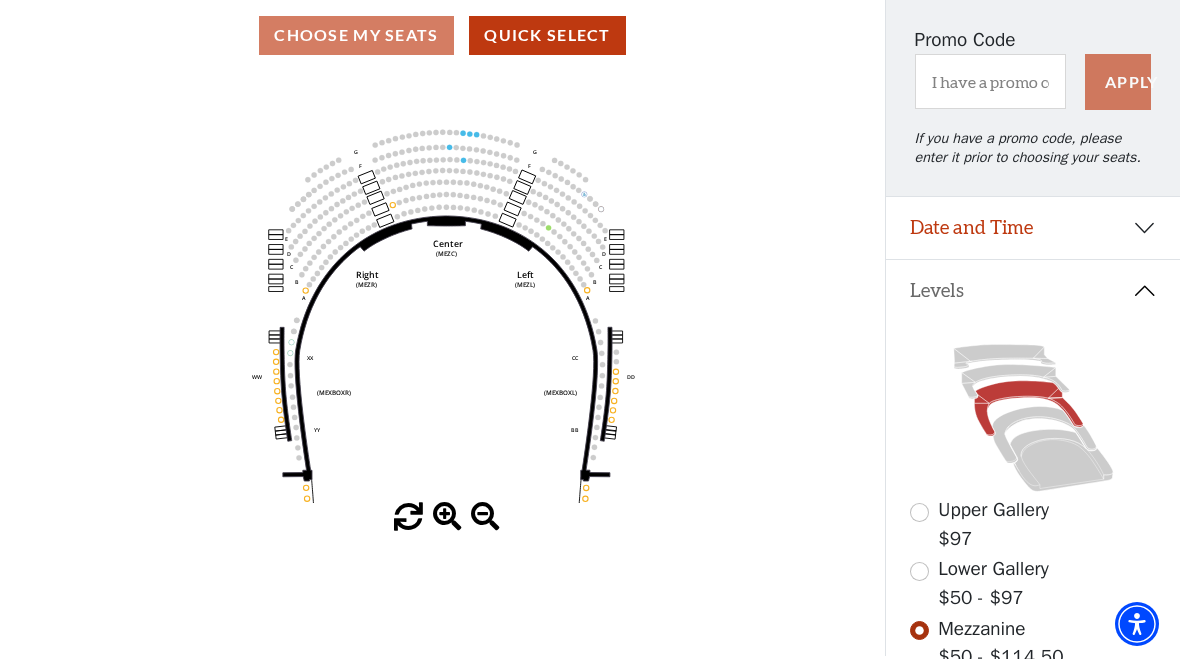 click 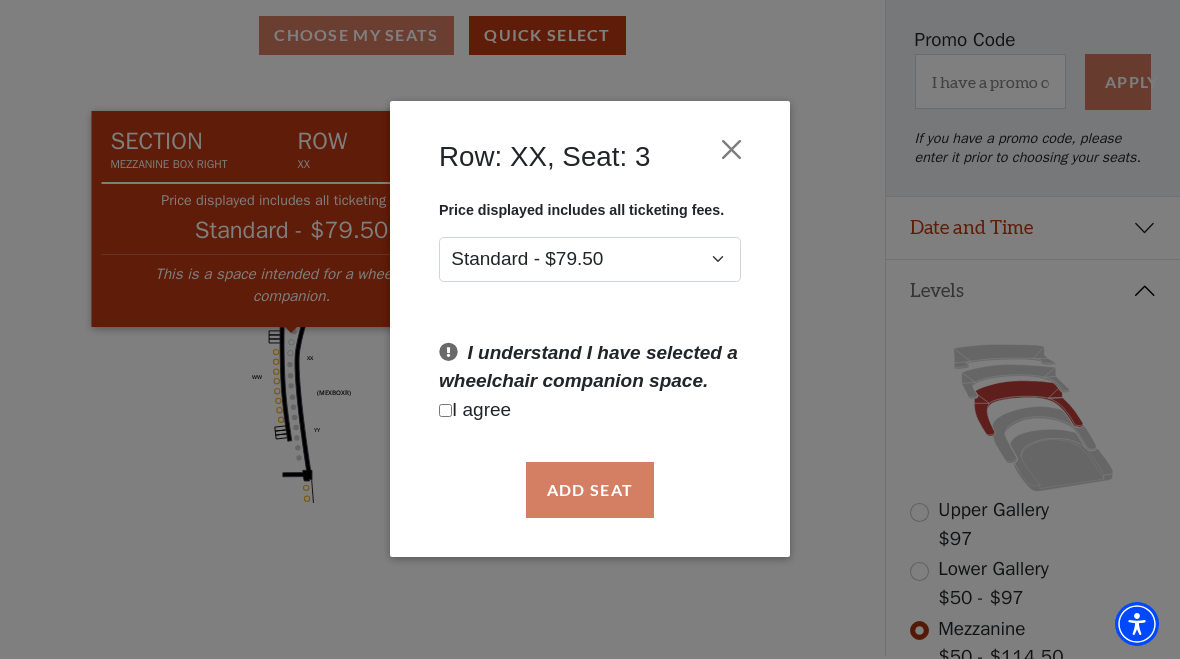 click at bounding box center (732, 150) 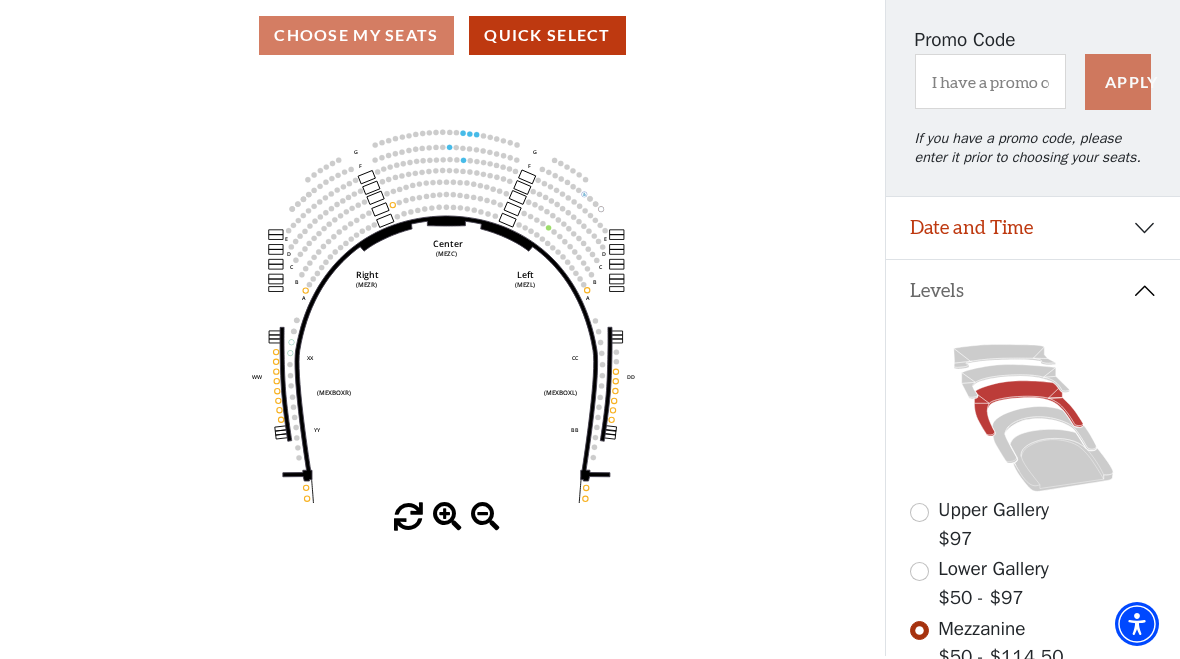 click on "Center   (MEZC)   Right   (MEZR)   Left   (MEZL)   (MEXBOXR)   (MEXBOXL)   XX   WW   CC   DD   YY   BB   ZZ   AA   G   F   E   D   G   F   C   B   A   E   D   C   B   A" 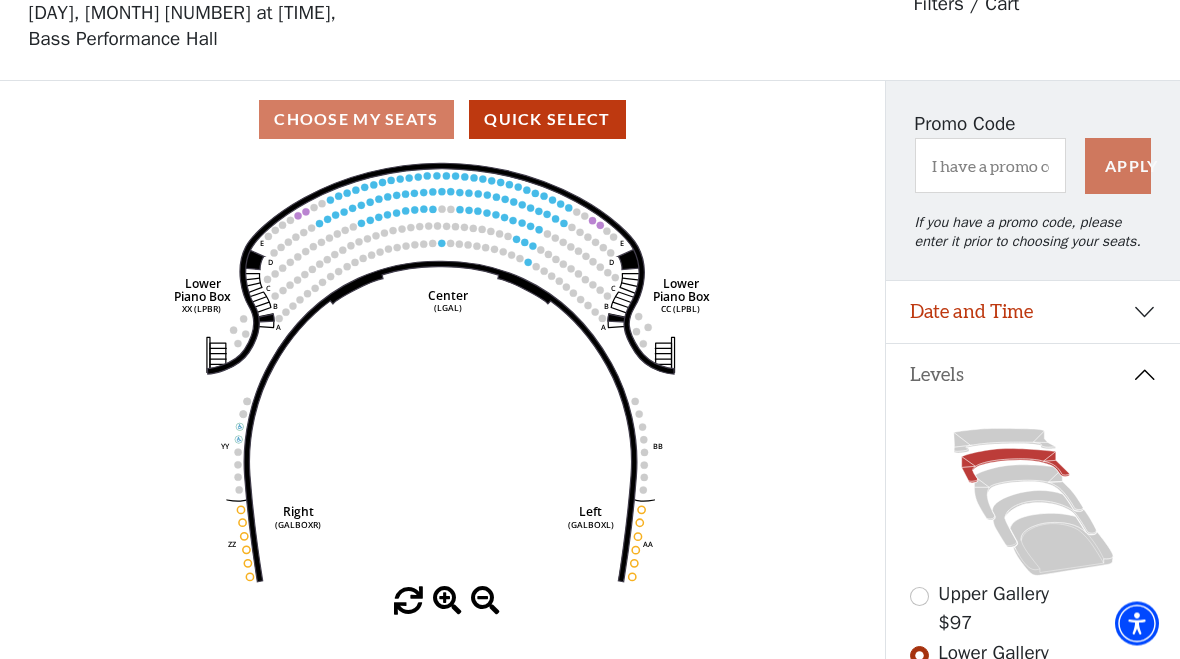 scroll, scrollTop: 93, scrollLeft: 0, axis: vertical 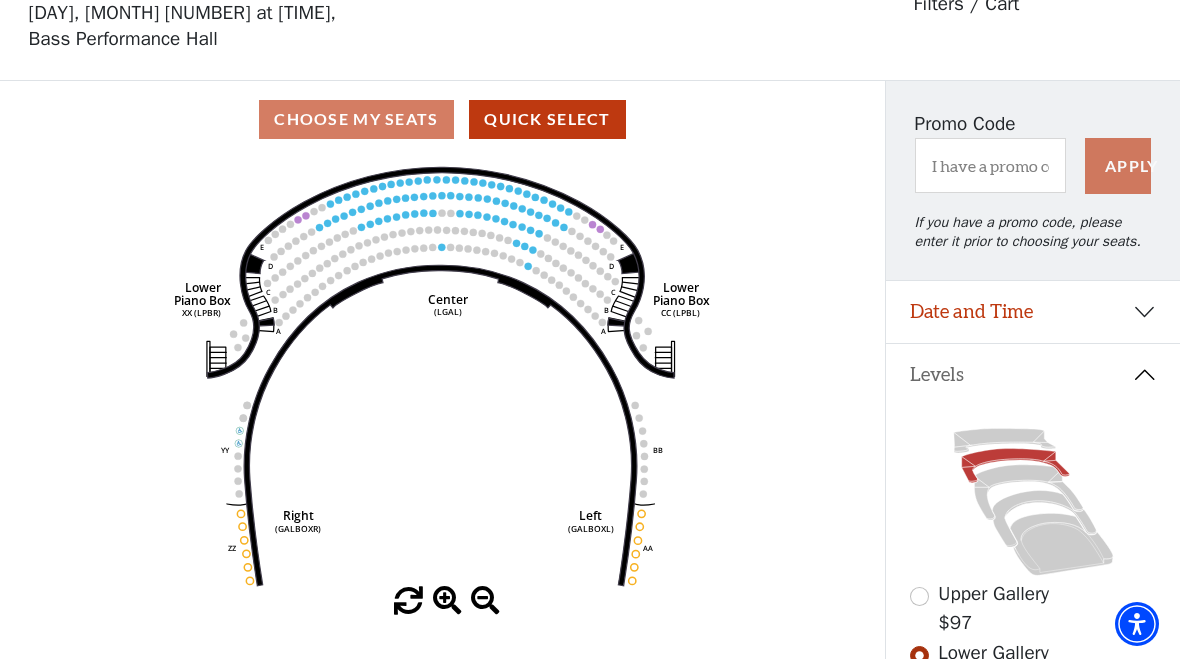 click 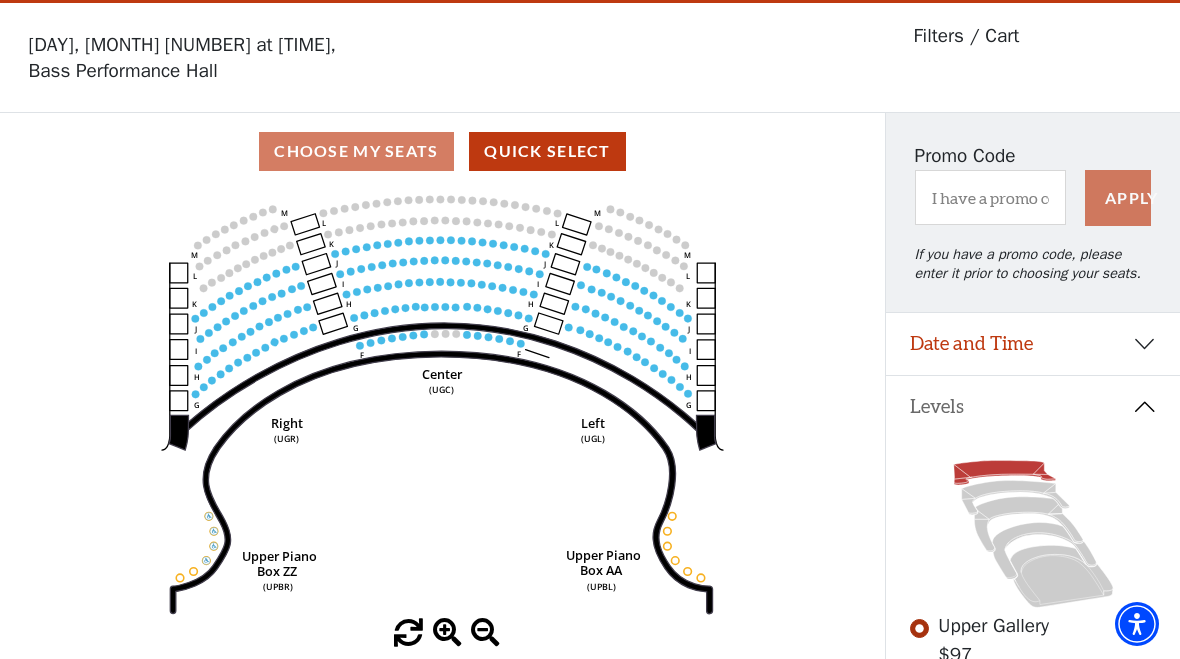 scroll, scrollTop: 93, scrollLeft: 0, axis: vertical 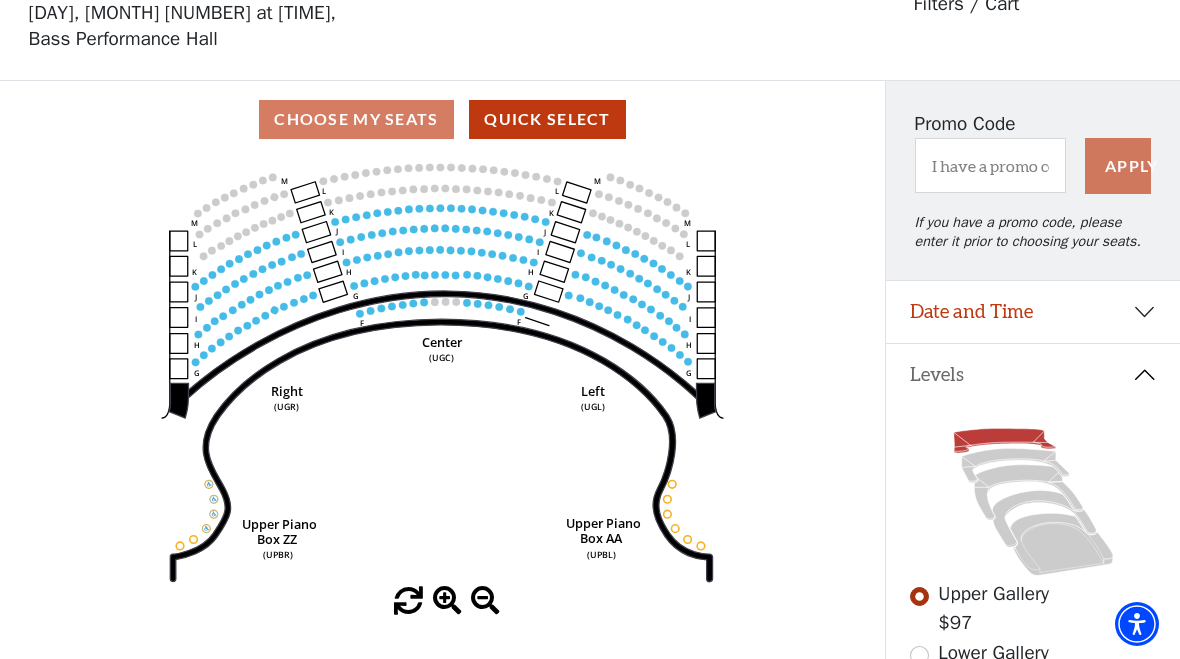click 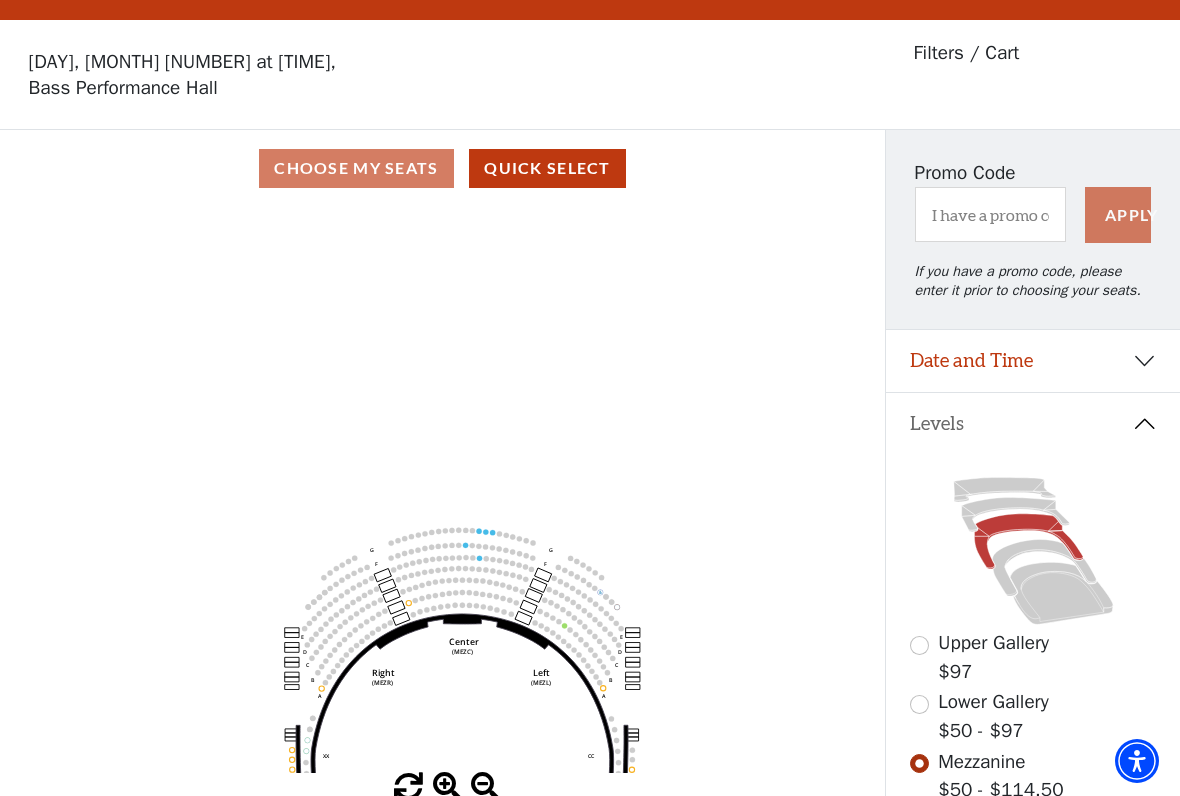 scroll, scrollTop: 30, scrollLeft: 0, axis: vertical 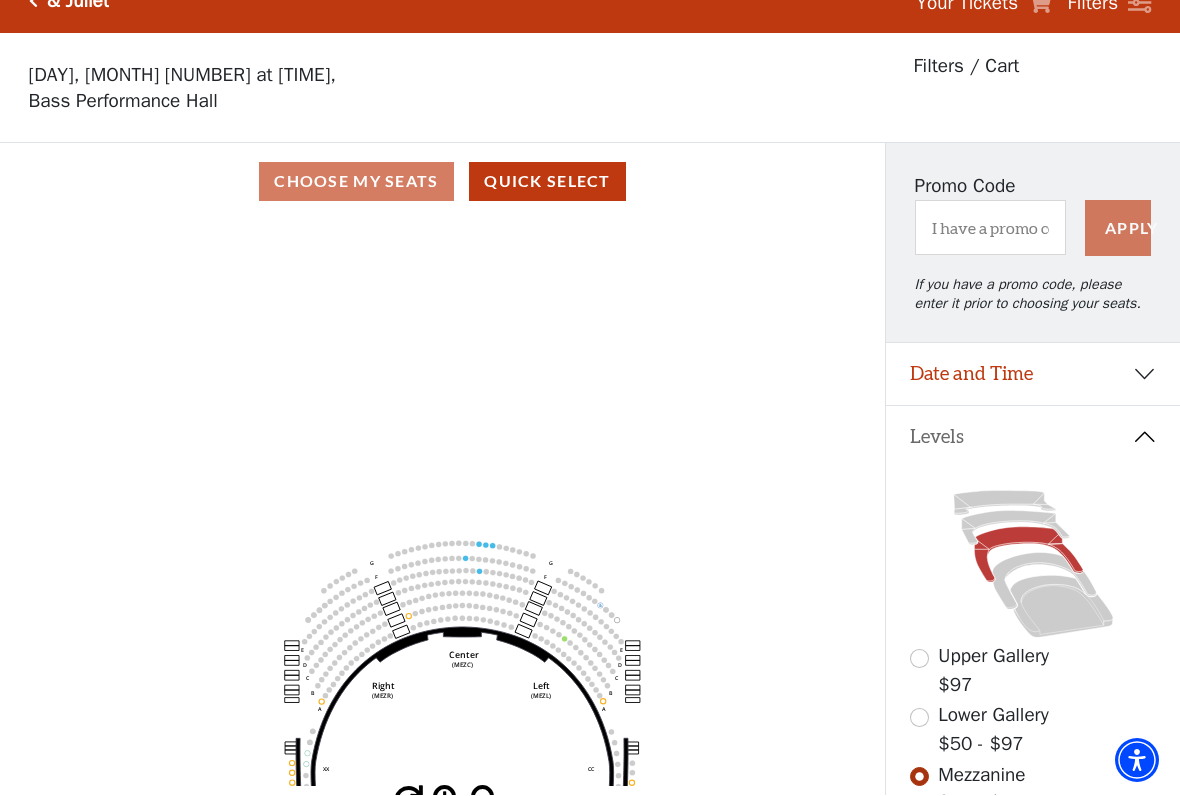 click on "Quick Select" at bounding box center (547, 182) 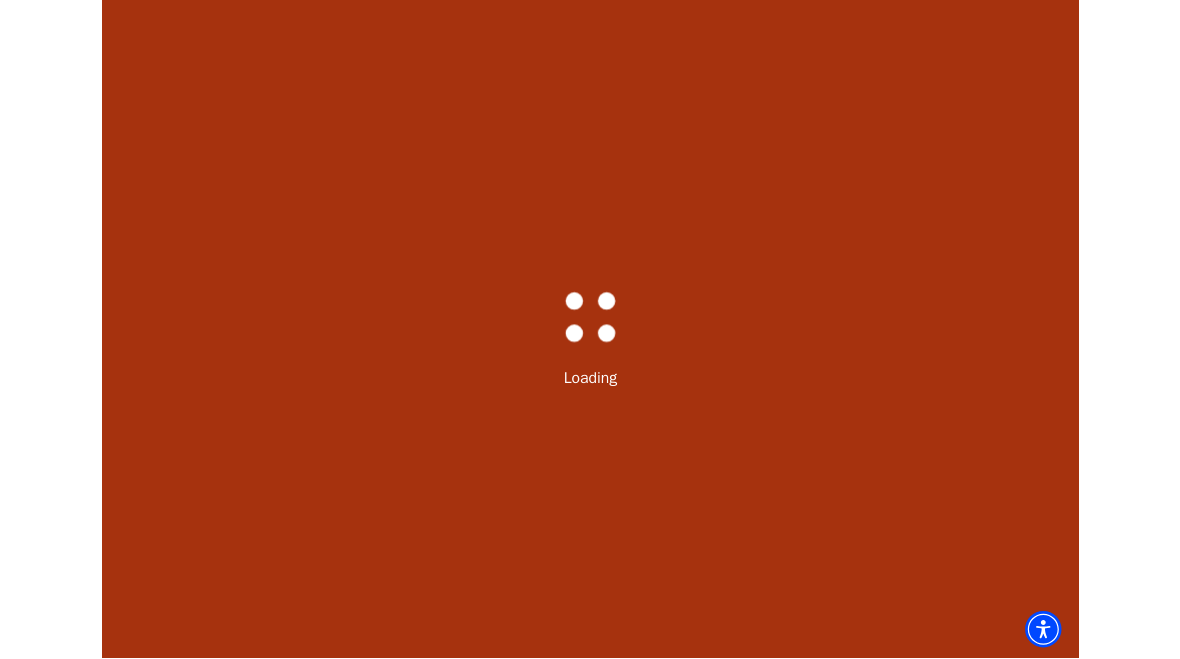 scroll, scrollTop: 0, scrollLeft: 0, axis: both 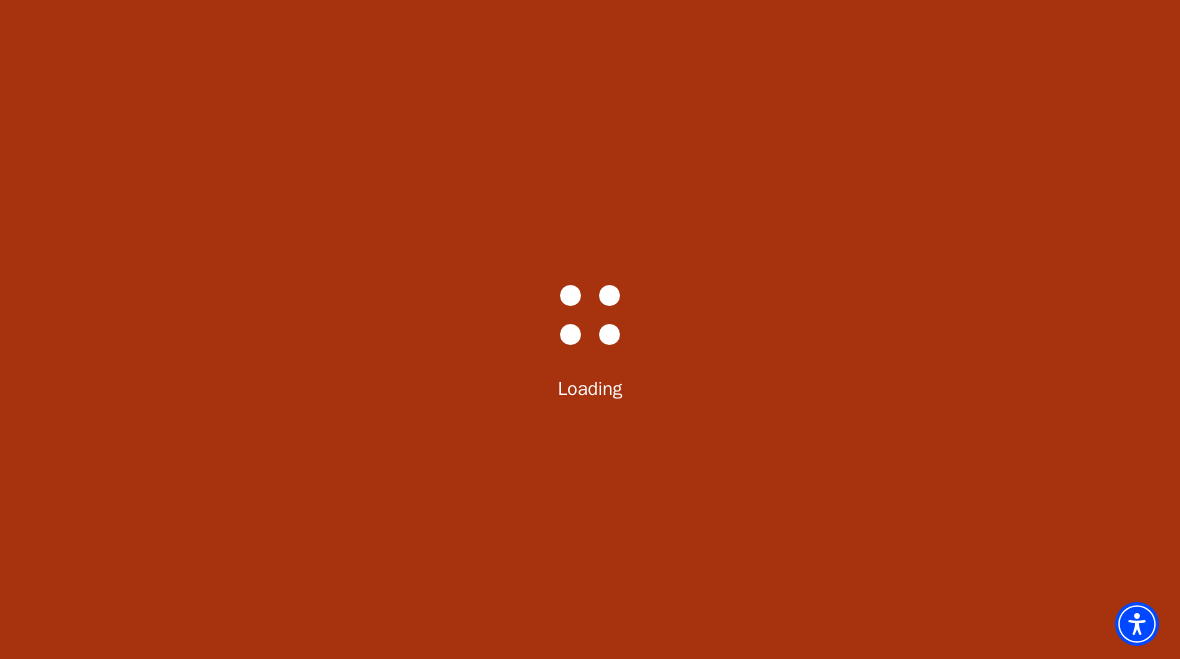 select on "6229" 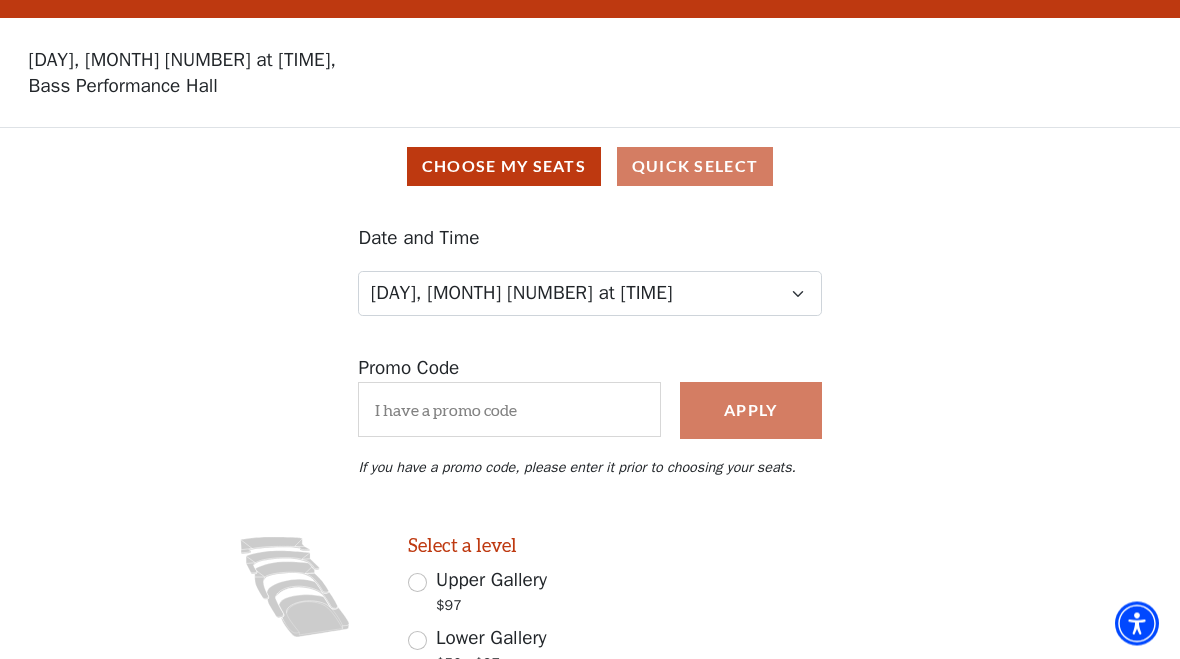 scroll, scrollTop: 0, scrollLeft: 0, axis: both 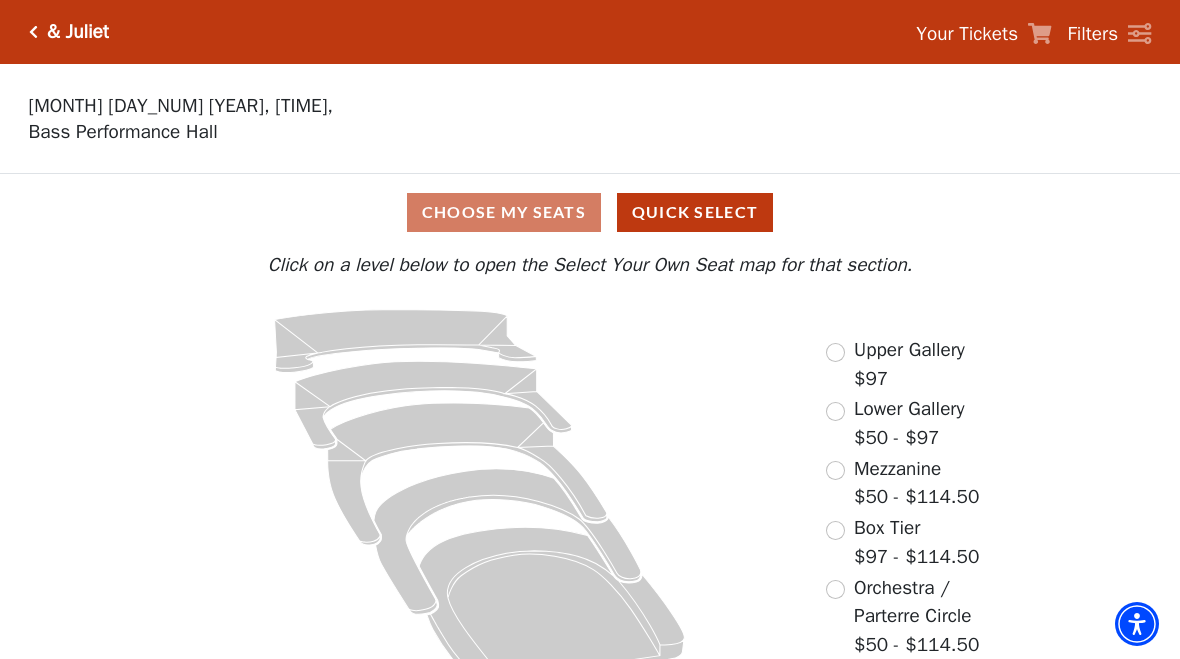 click at bounding box center [835, 470] 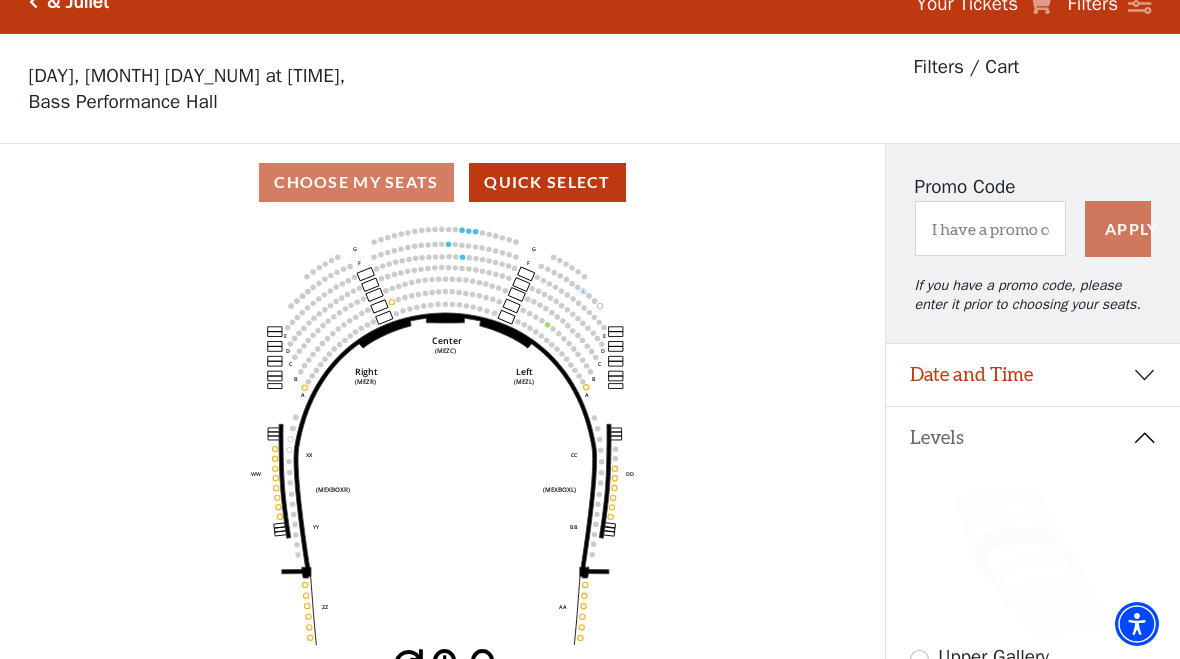 scroll, scrollTop: 93, scrollLeft: 0, axis: vertical 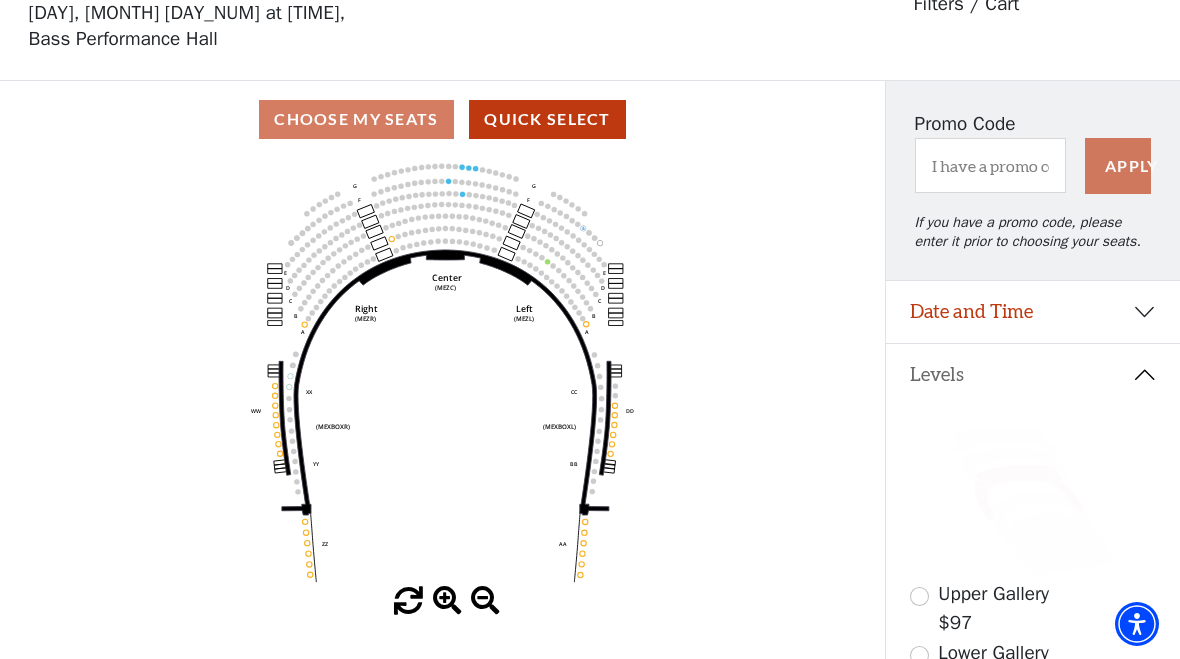 click 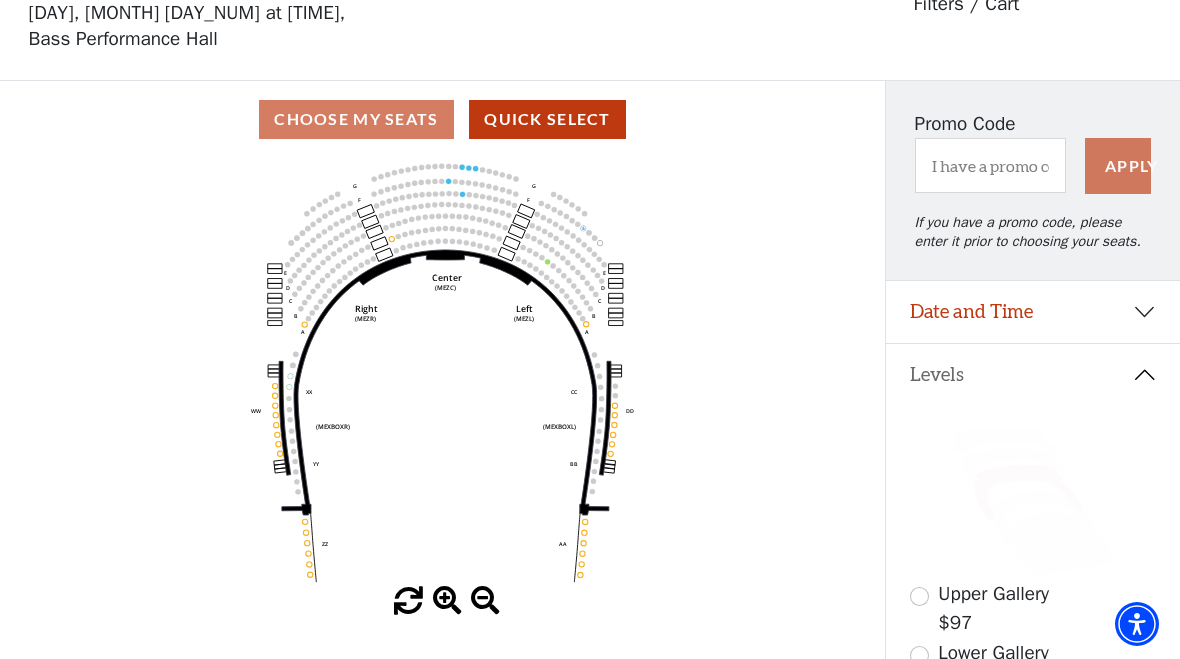 click on "Choose My Seats
Quick Select" at bounding box center (442, 119) 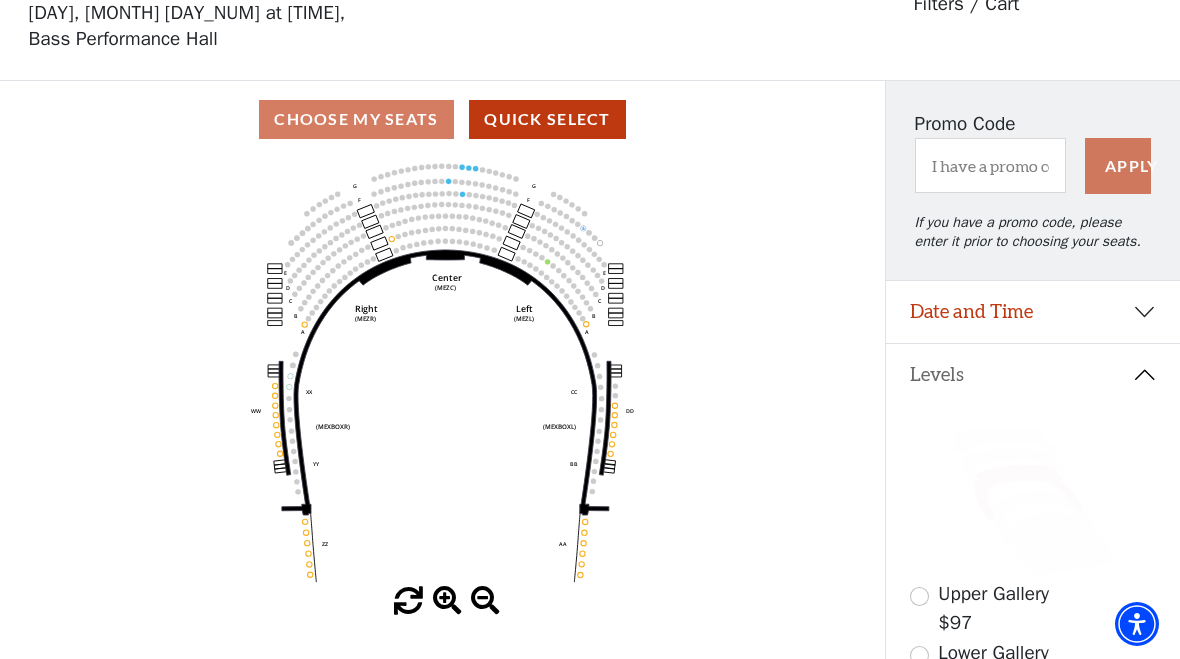 click 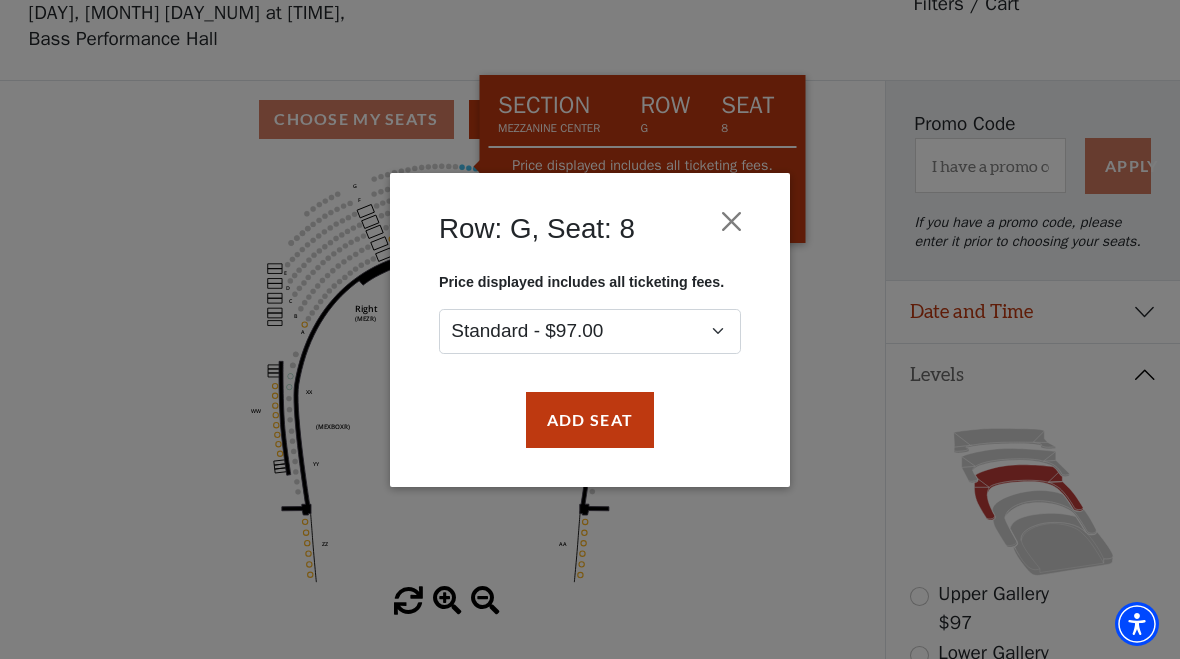click on "Add Seat" at bounding box center (590, 419) 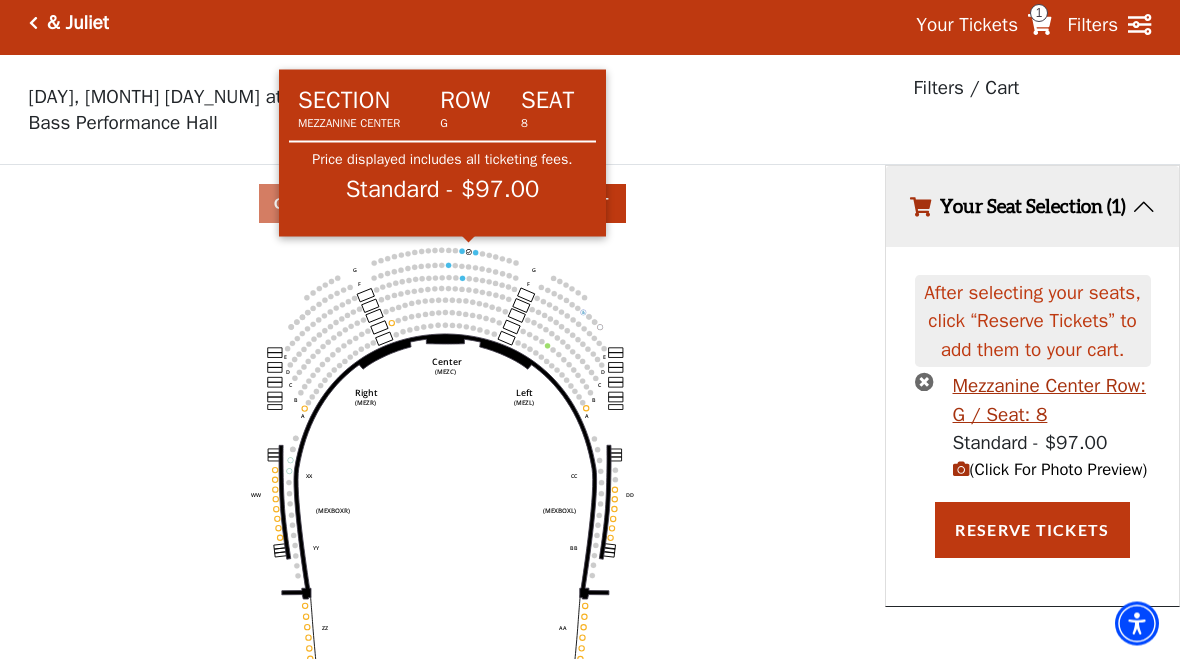 scroll, scrollTop: 0, scrollLeft: 0, axis: both 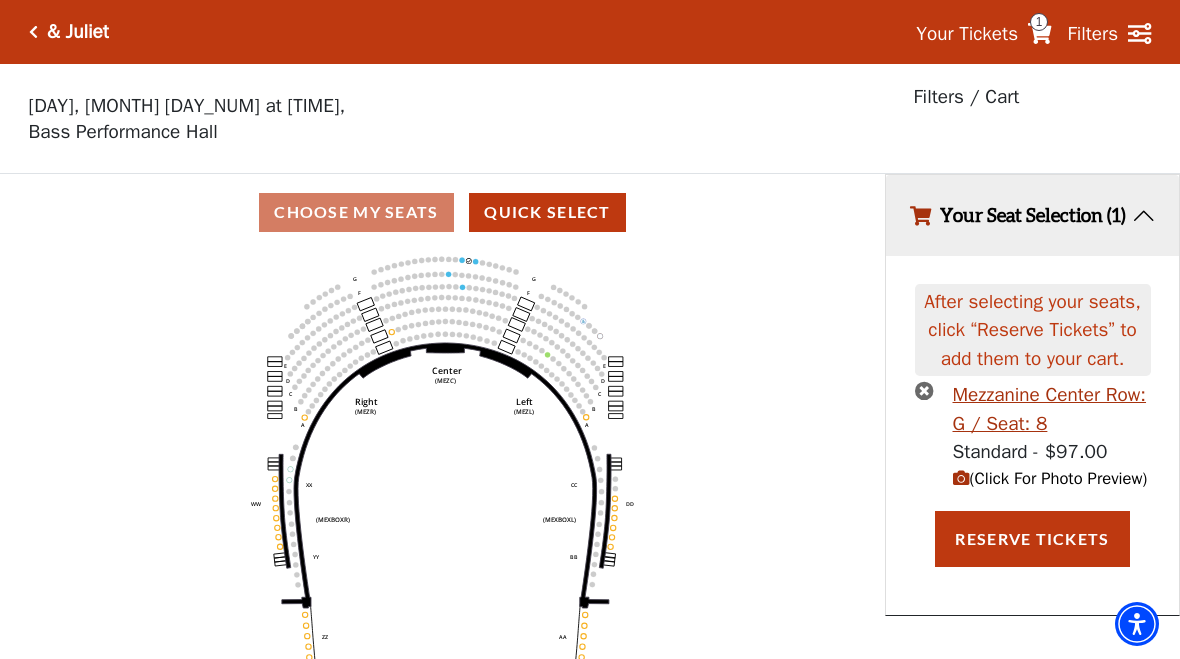 click 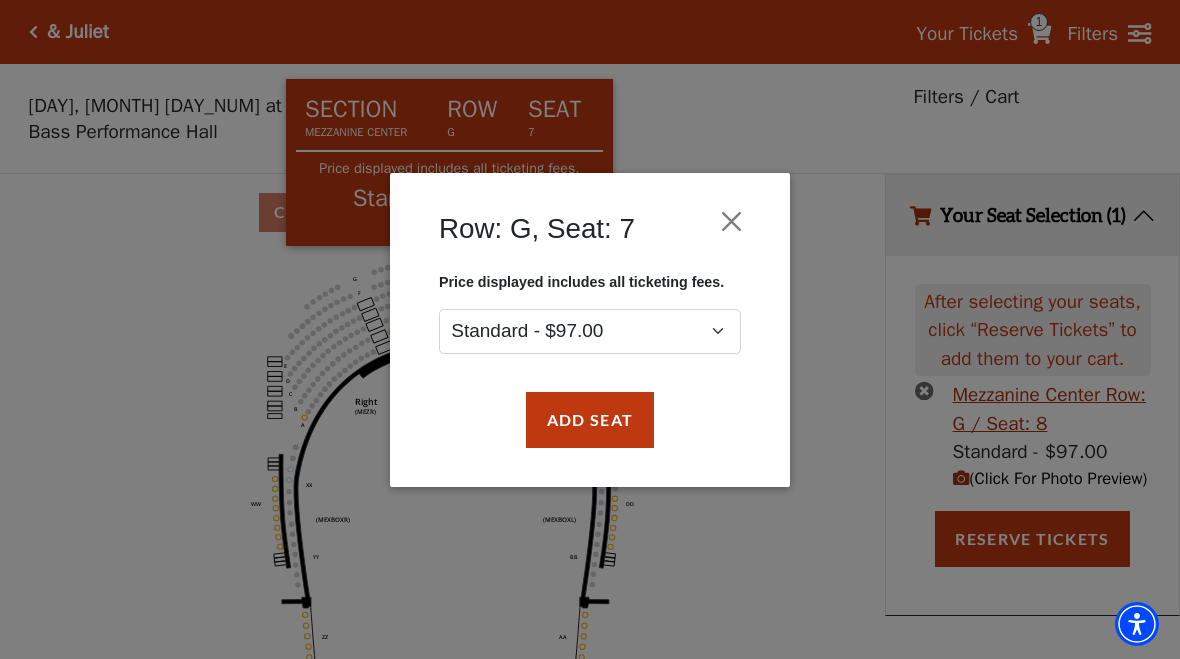 click on "Add Seat" at bounding box center [590, 419] 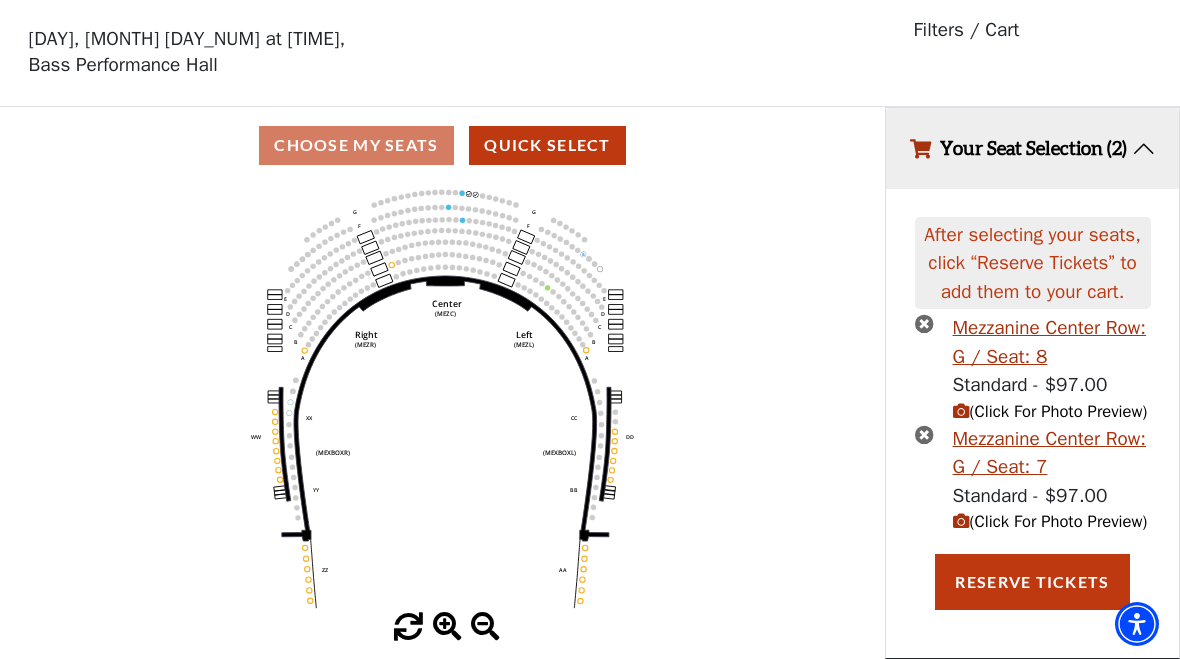 scroll, scrollTop: 104, scrollLeft: 0, axis: vertical 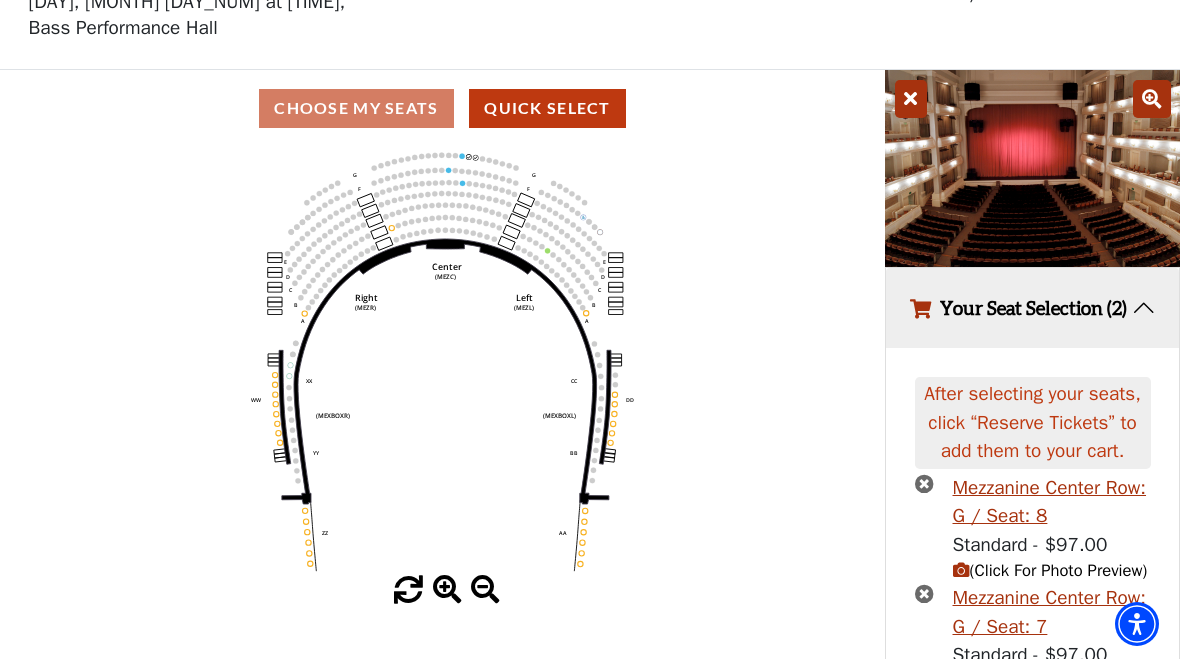 click at bounding box center (911, 99) 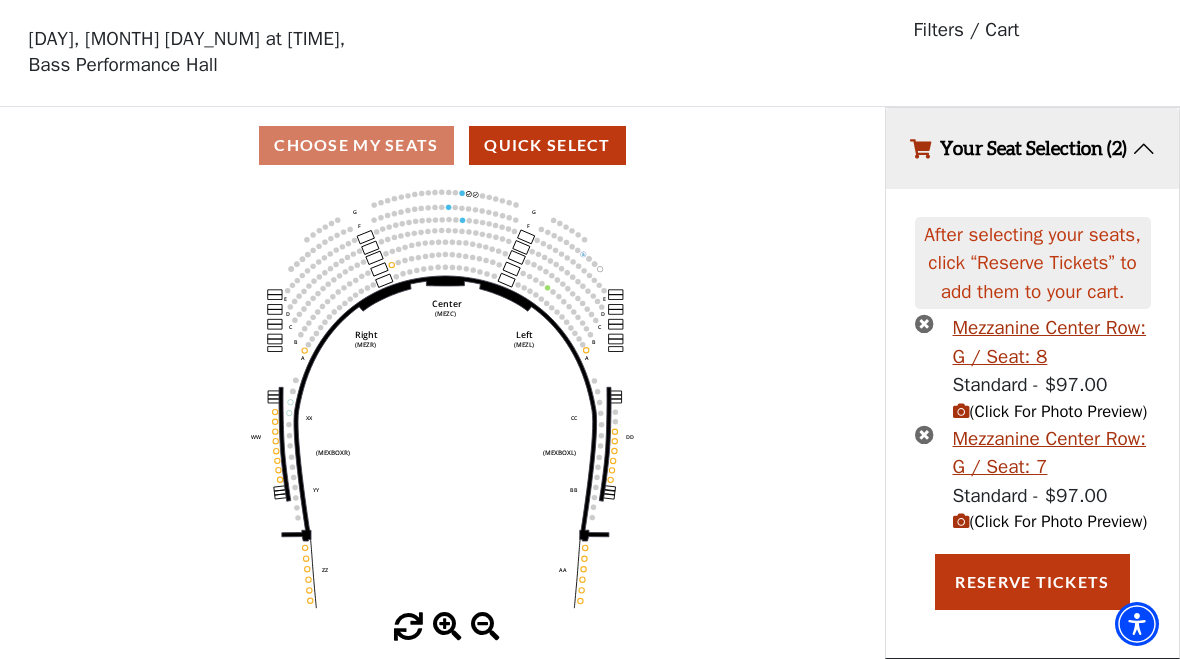 click 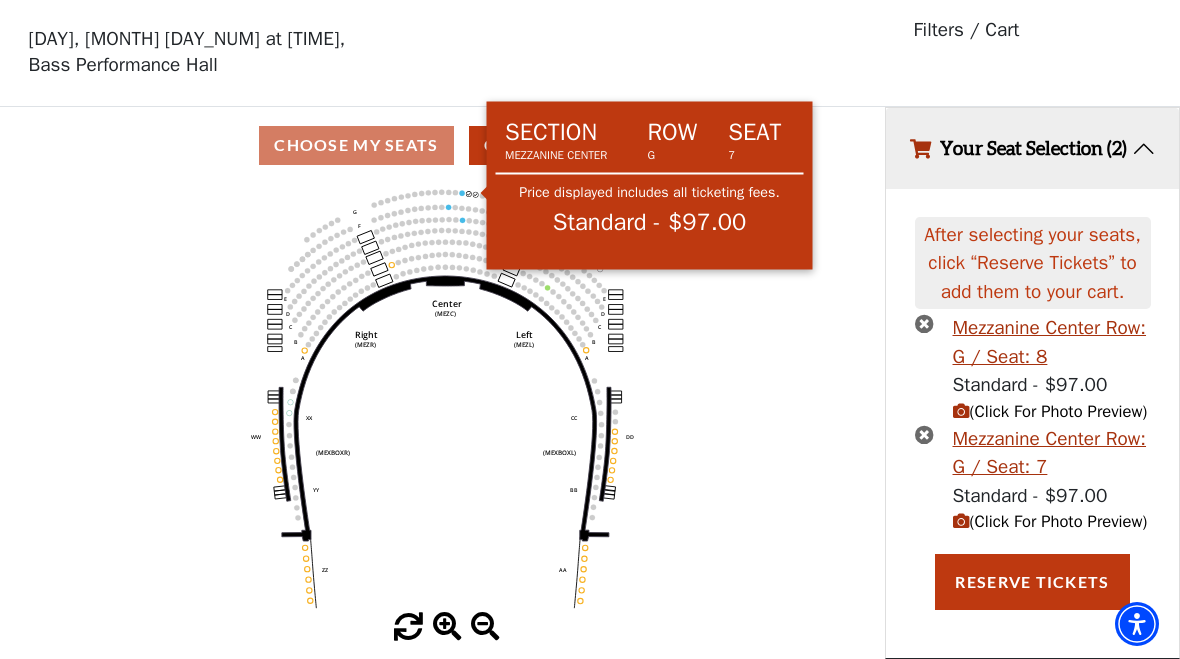 click on "Center   (MEZC)   Right   (MEZR)   Left   (MEZL)   (MEXBOXR)   (MEXBOXL)   XX   WW   CC   DD   YY   BB   ZZ   AA   G   F   E   D   G   F   C   B   A   E   D   C   B   A" 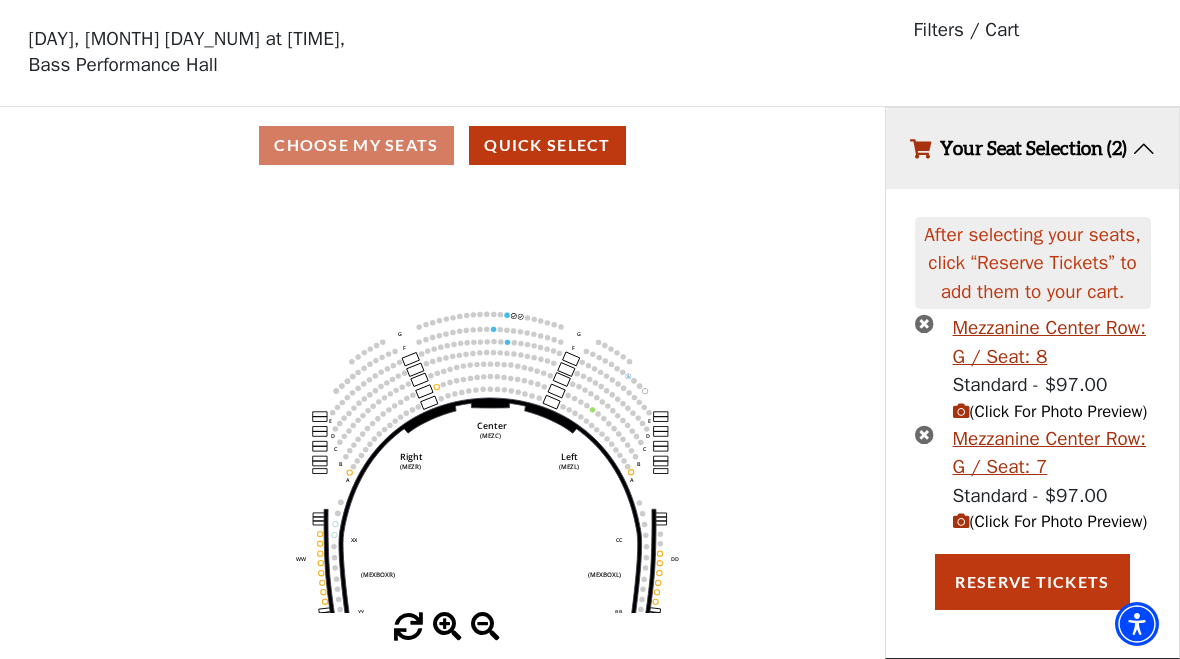 click on "Your Seat Selection (2)" at bounding box center [1032, 148] 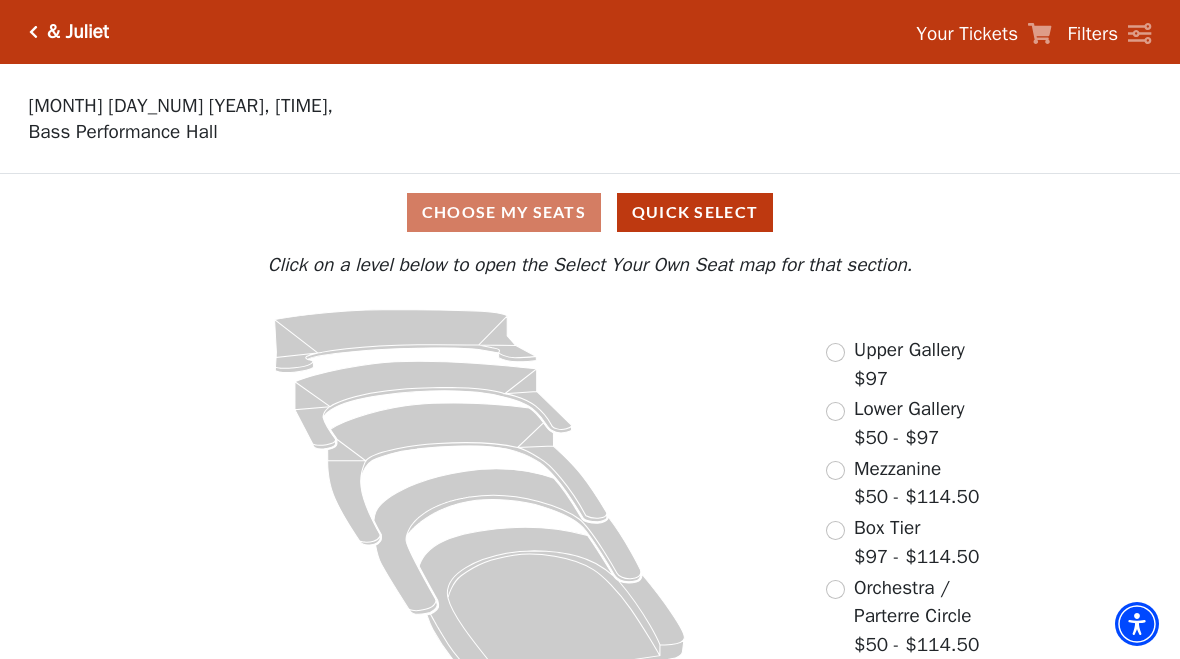 scroll, scrollTop: 0, scrollLeft: 0, axis: both 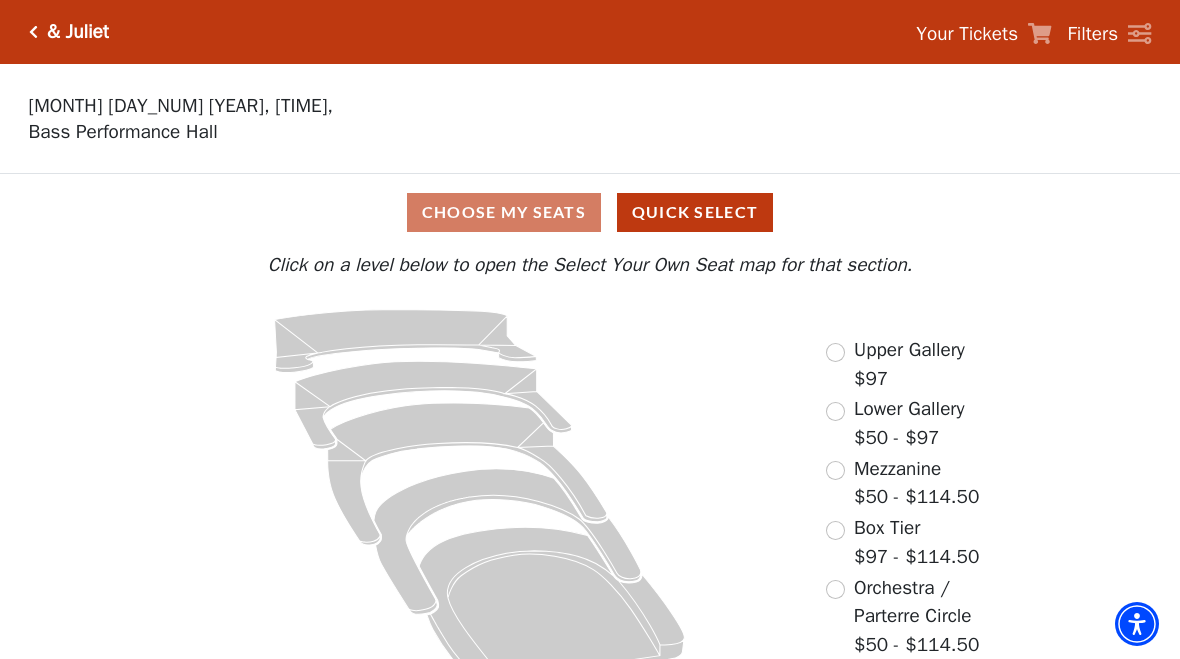 click at bounding box center (835, 411) 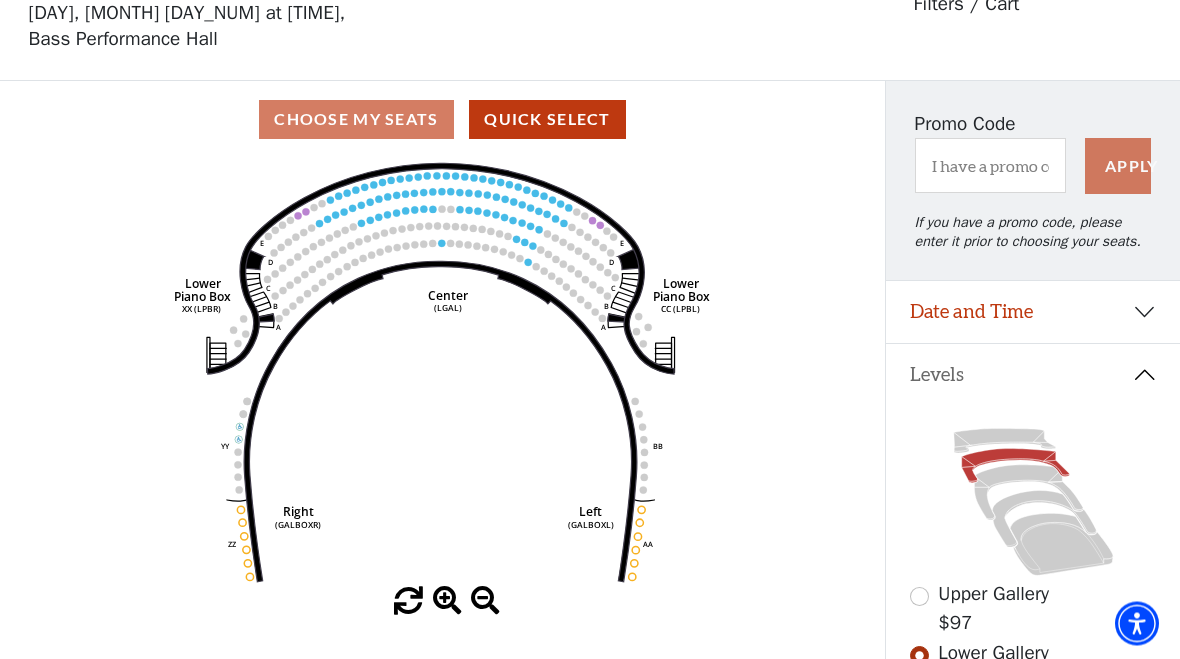 scroll, scrollTop: 93, scrollLeft: 0, axis: vertical 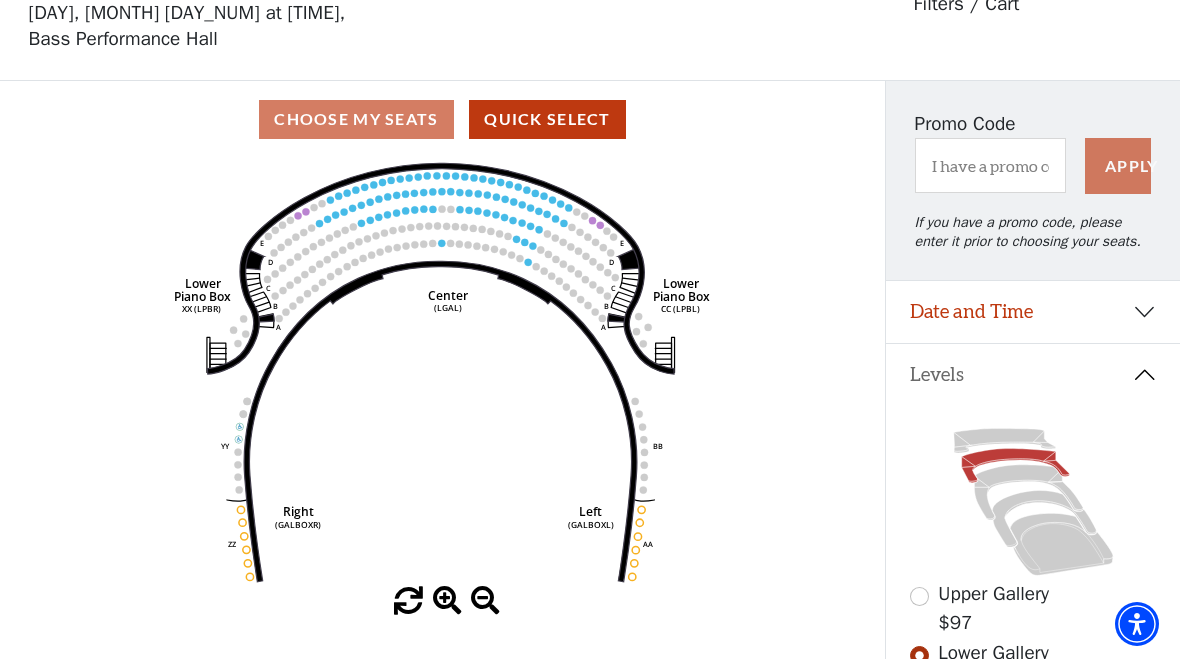 click on "Right   (GALBOXR)   E   D   C   B   A   E   D   C   B   A   YY   ZZ   Left   (GALBOXL)   BB   AA   Center   Lower   Piano Box   (LGAL)   CC (LPBL)   Lower   Piano Box   XX (LPBR)" 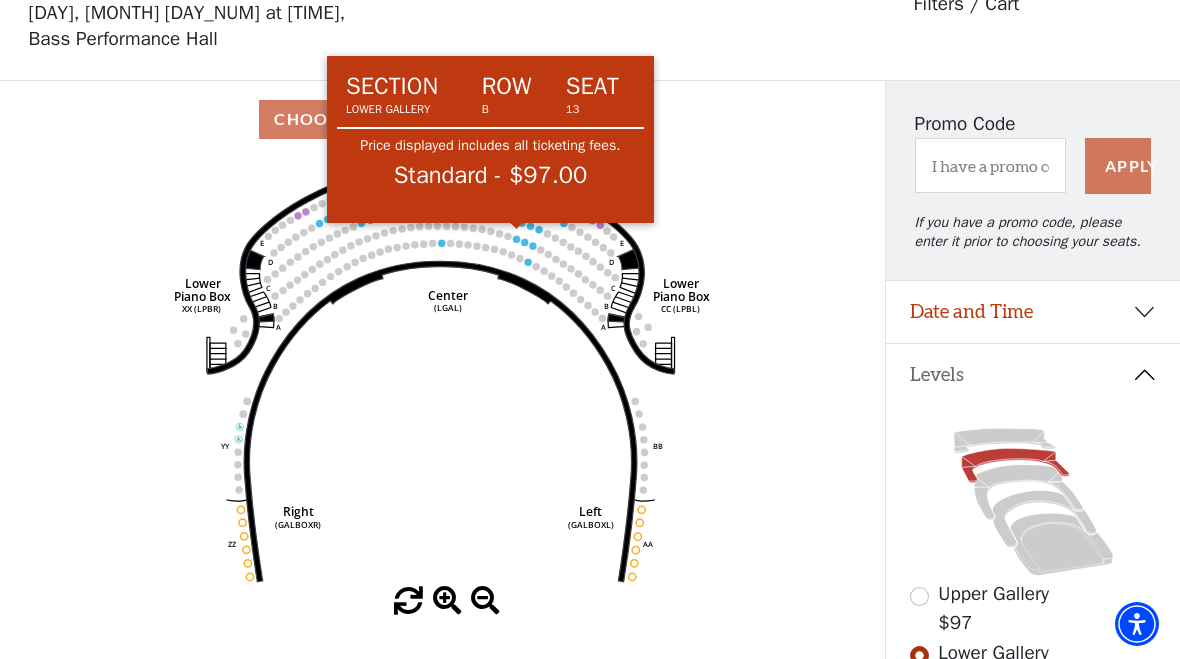 click 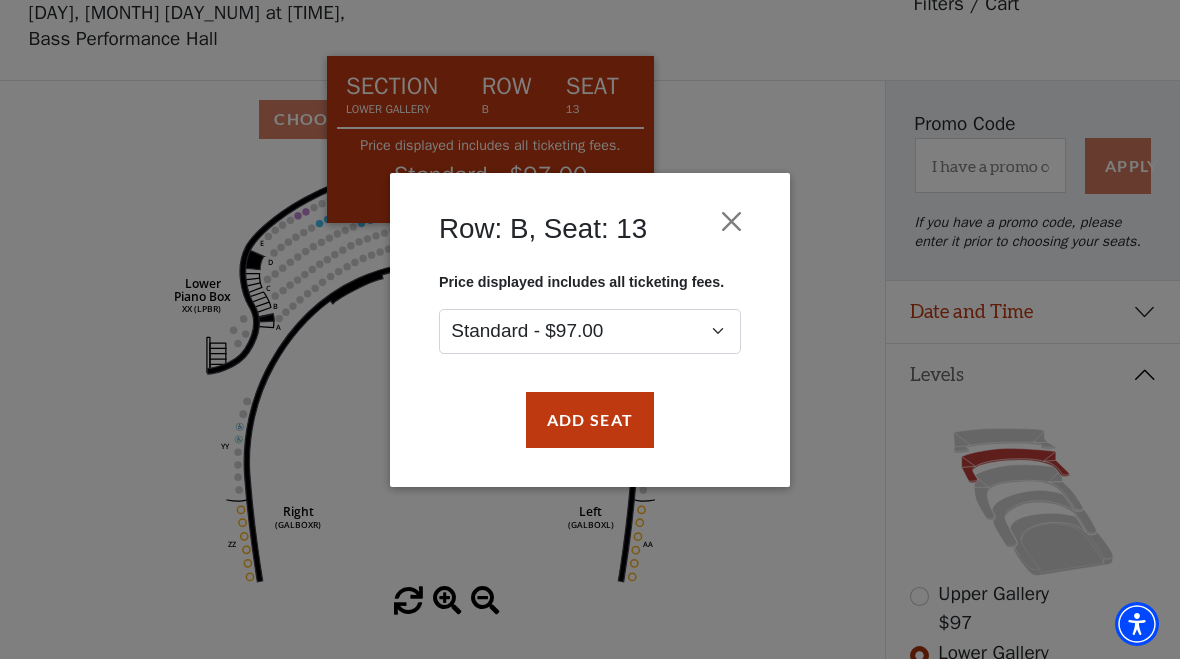 click at bounding box center [732, 221] 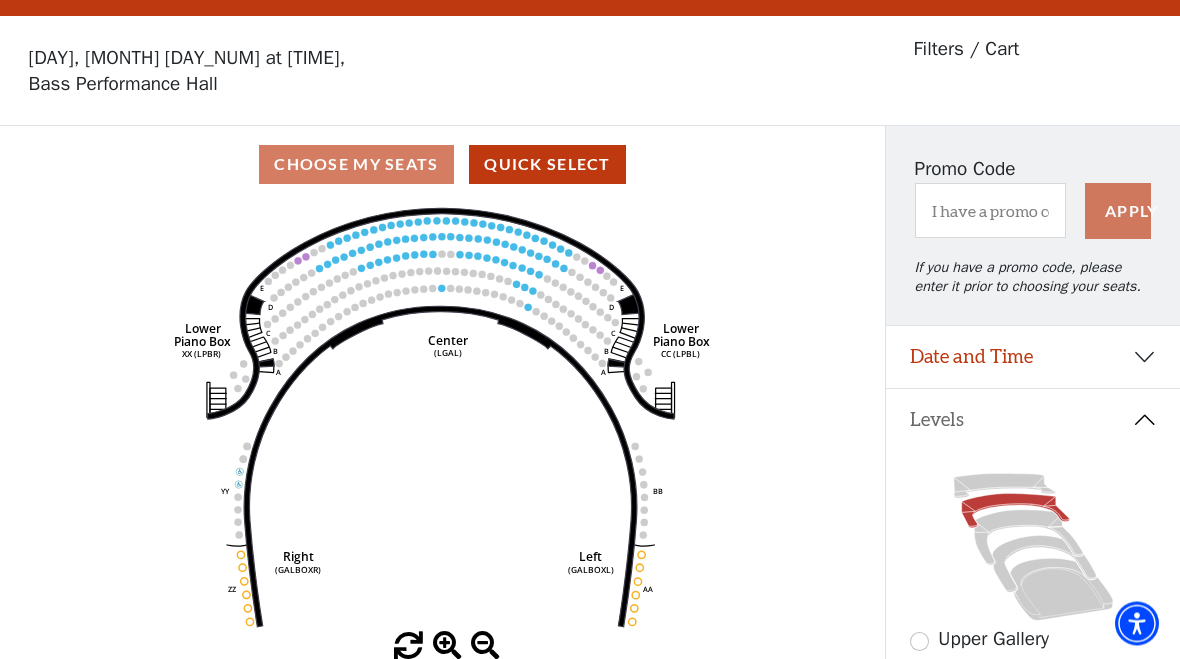 scroll, scrollTop: 0, scrollLeft: 0, axis: both 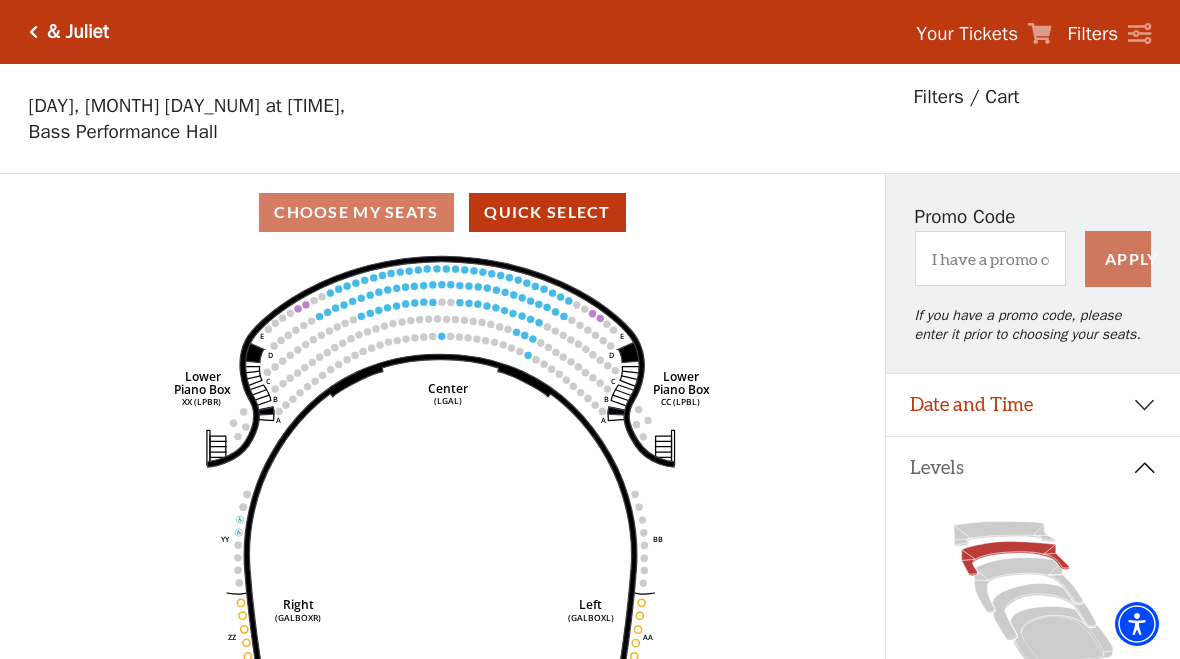 click 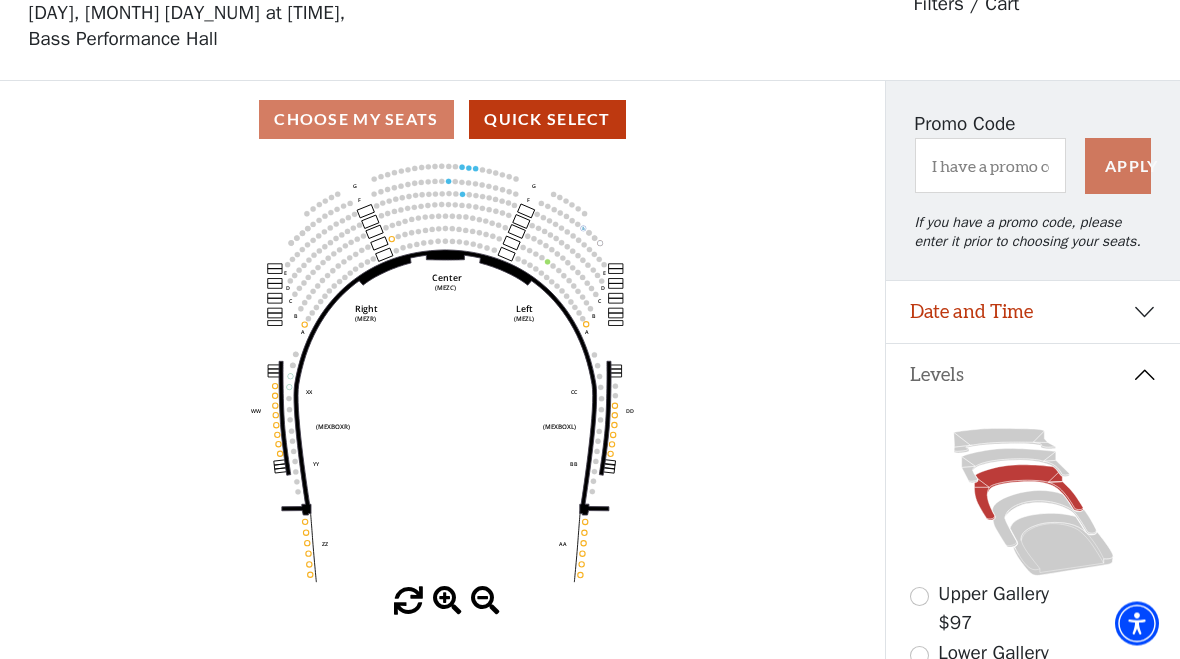 scroll, scrollTop: 93, scrollLeft: 0, axis: vertical 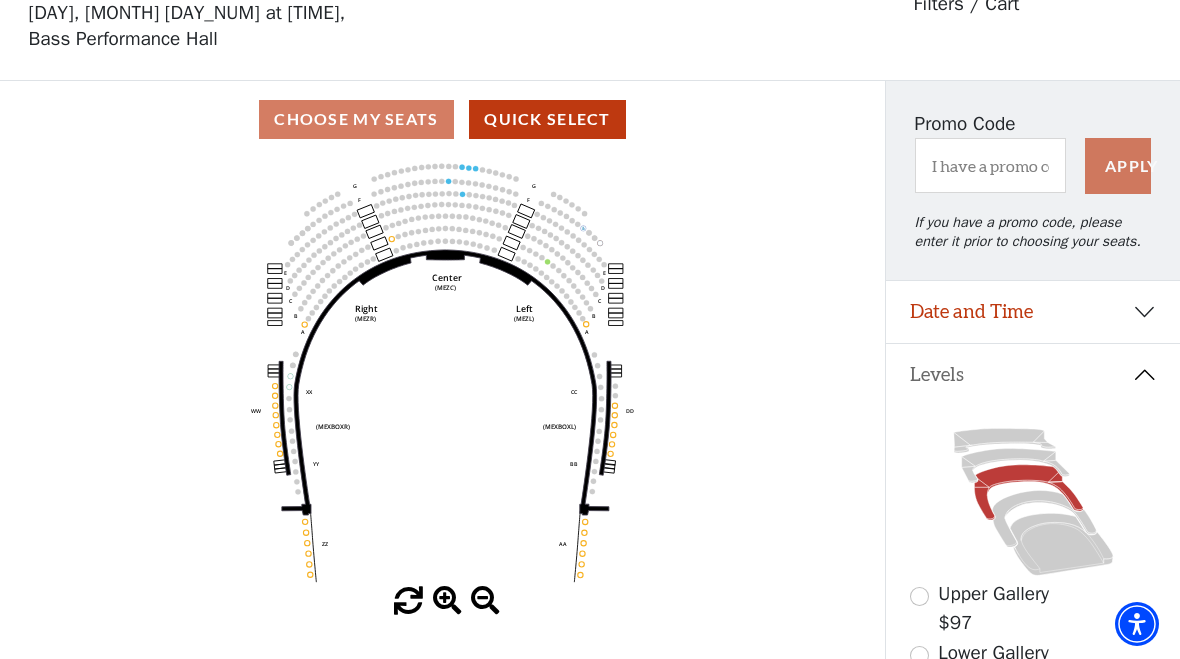 click 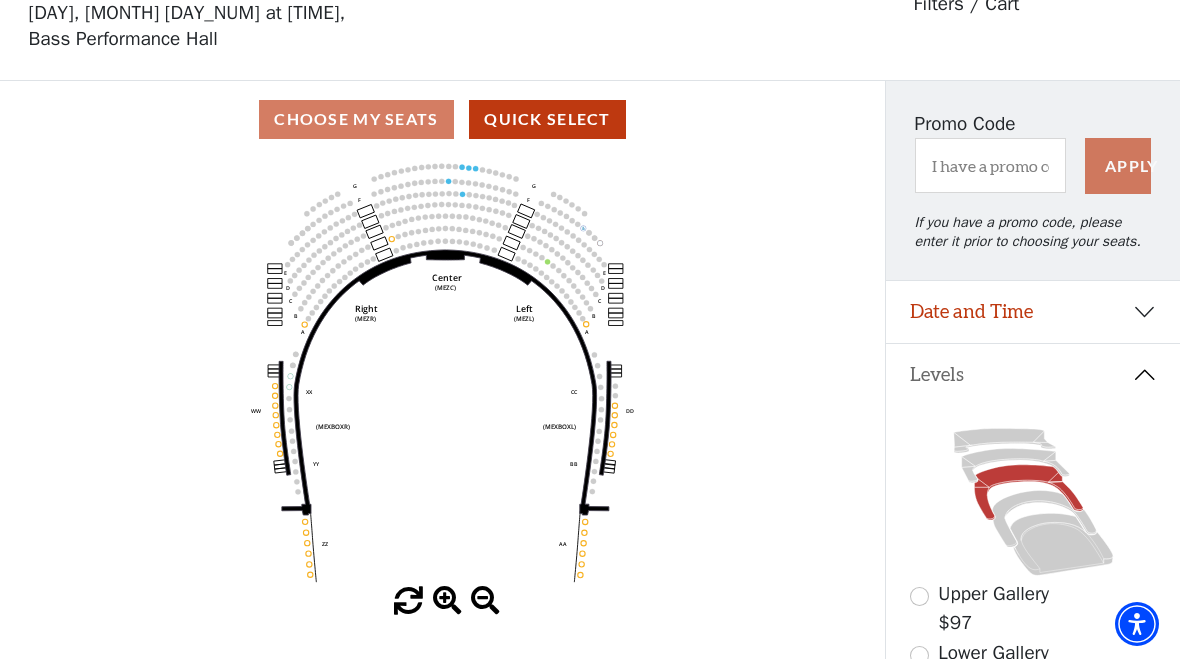 click 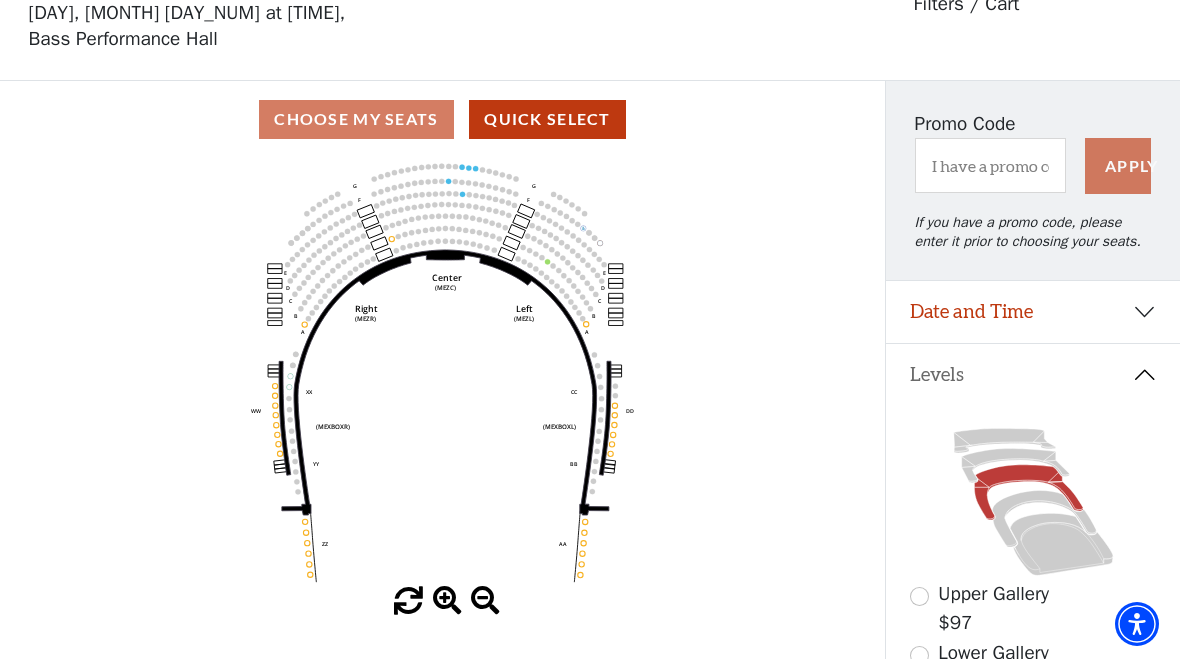 click 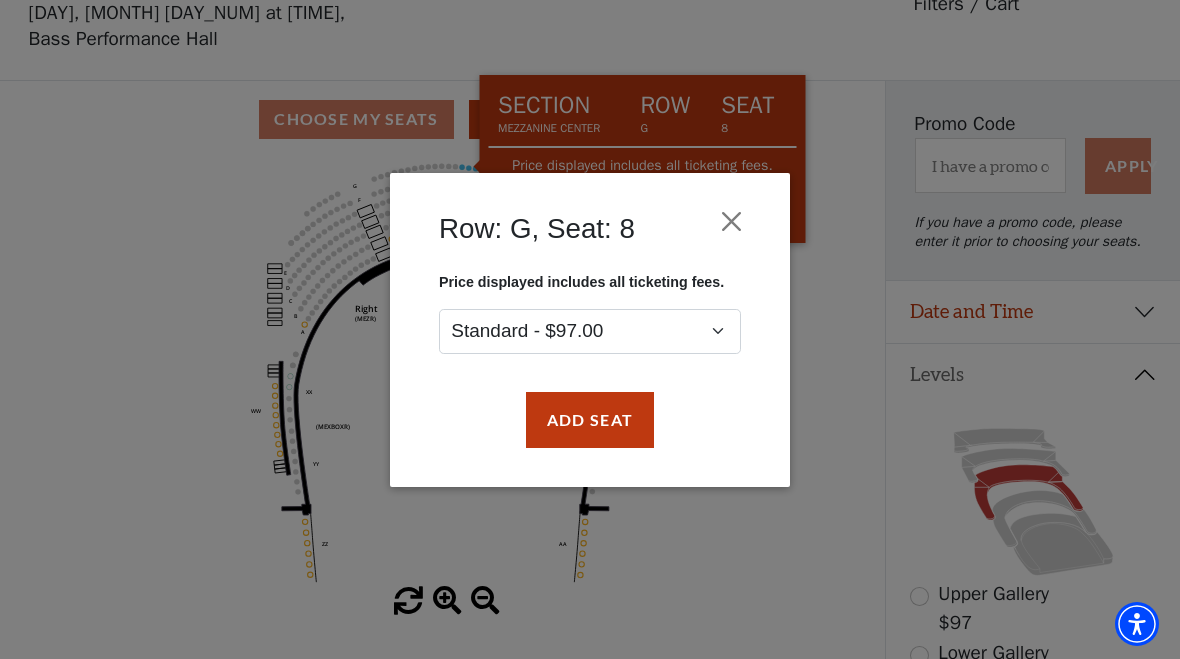 click on "Add Seat" at bounding box center [590, 419] 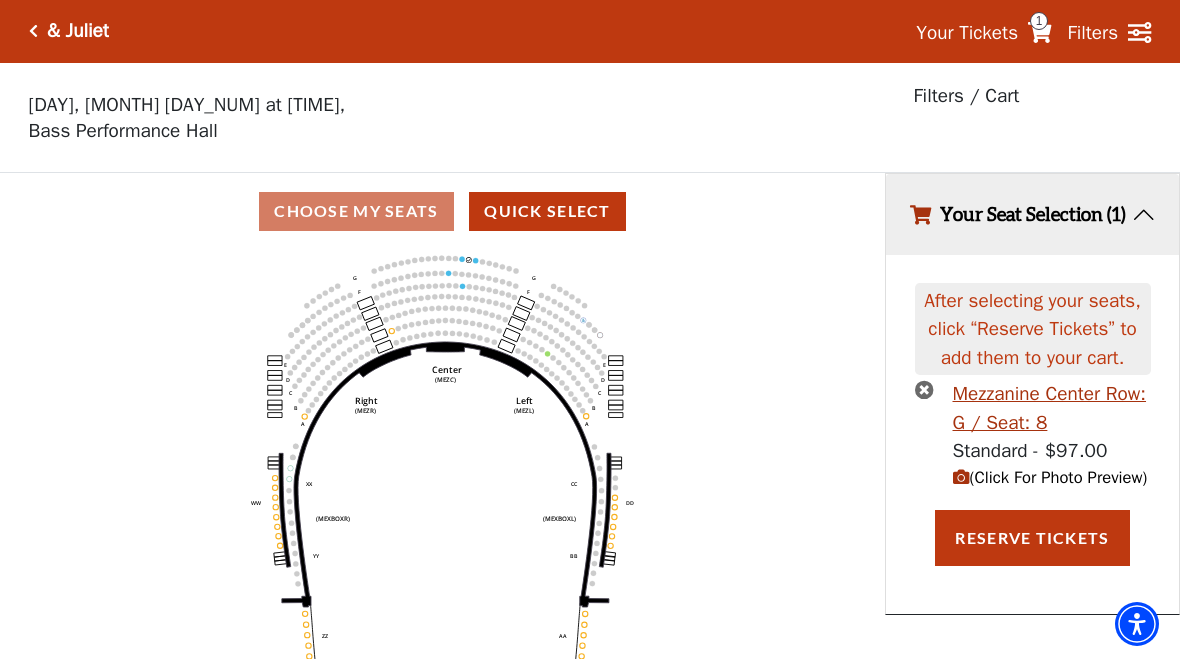 scroll, scrollTop: 0, scrollLeft: 0, axis: both 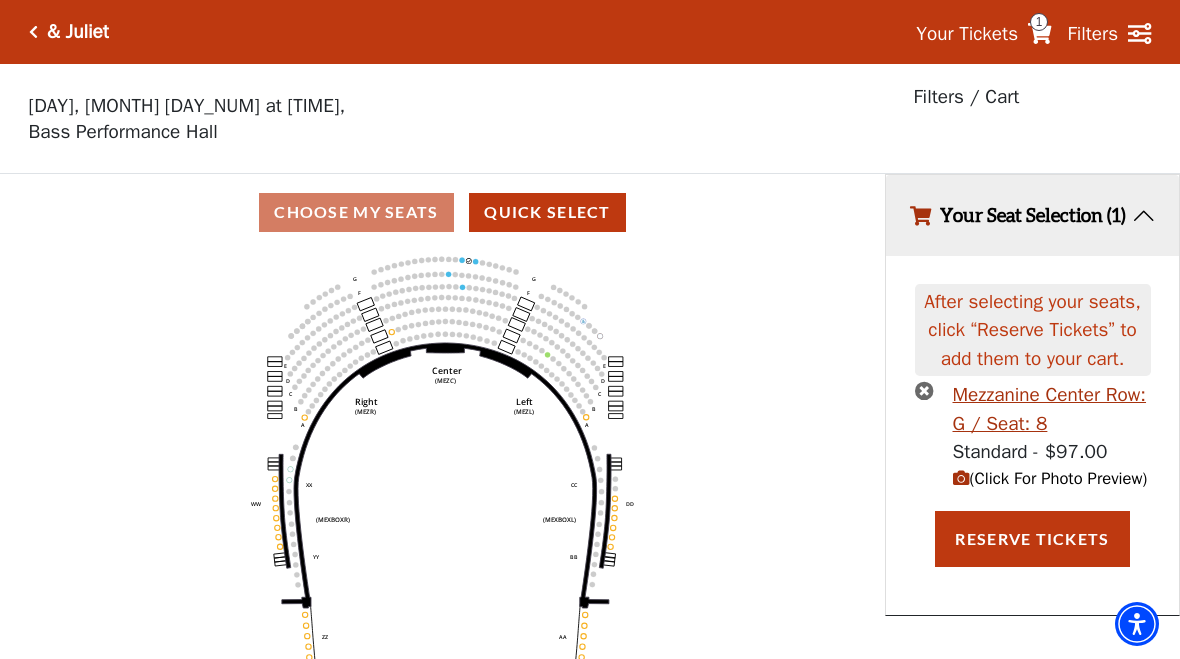 click 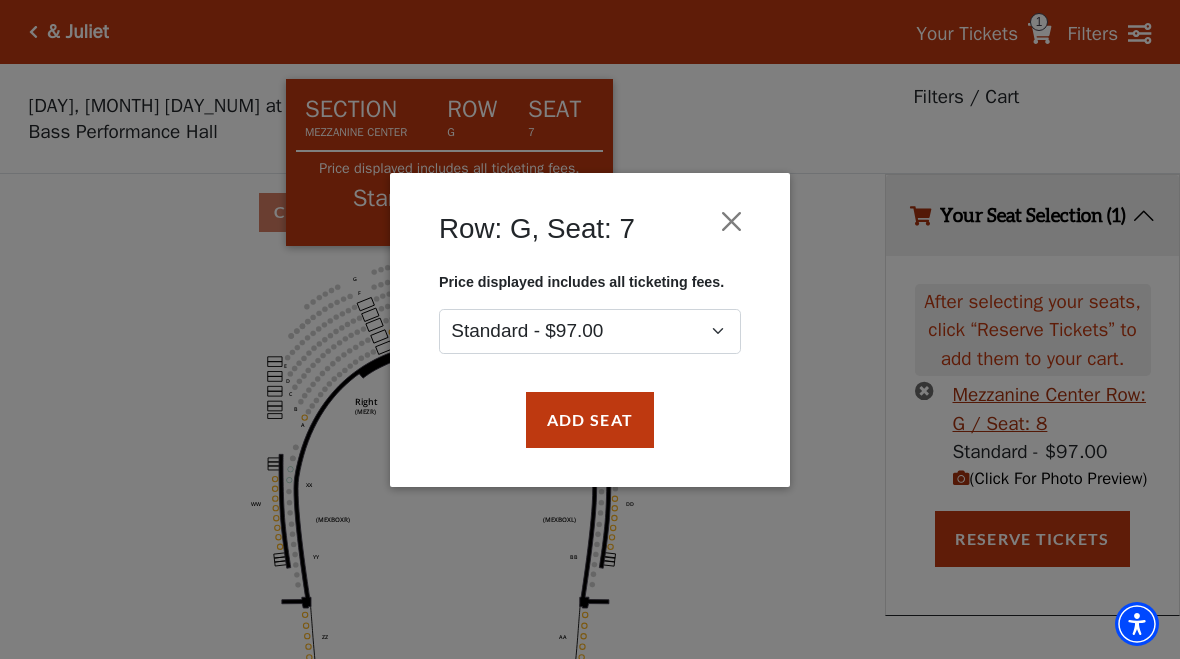 click at bounding box center [732, 221] 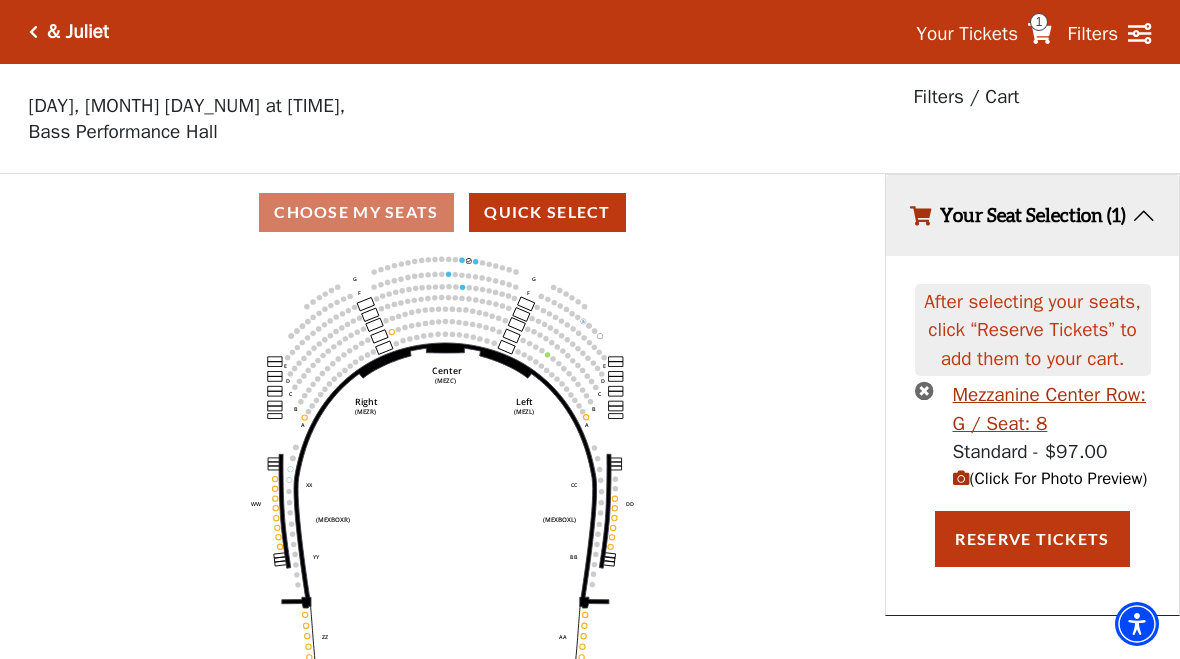click 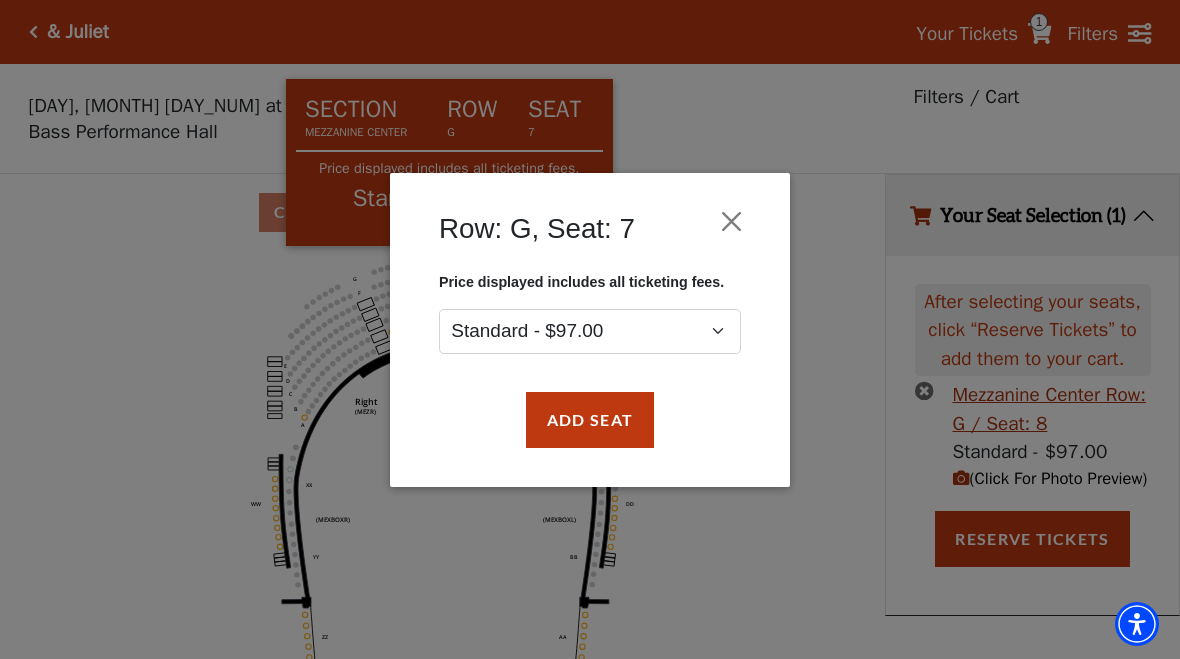 click on "Add Seat" at bounding box center (590, 419) 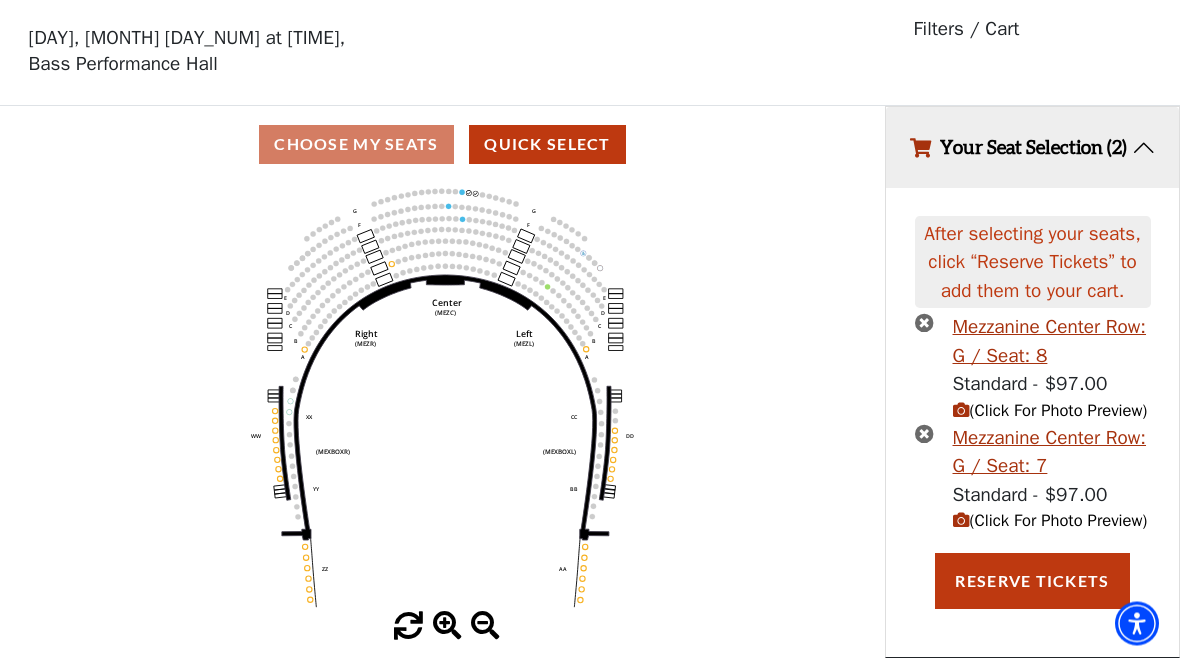 scroll, scrollTop: 104, scrollLeft: 0, axis: vertical 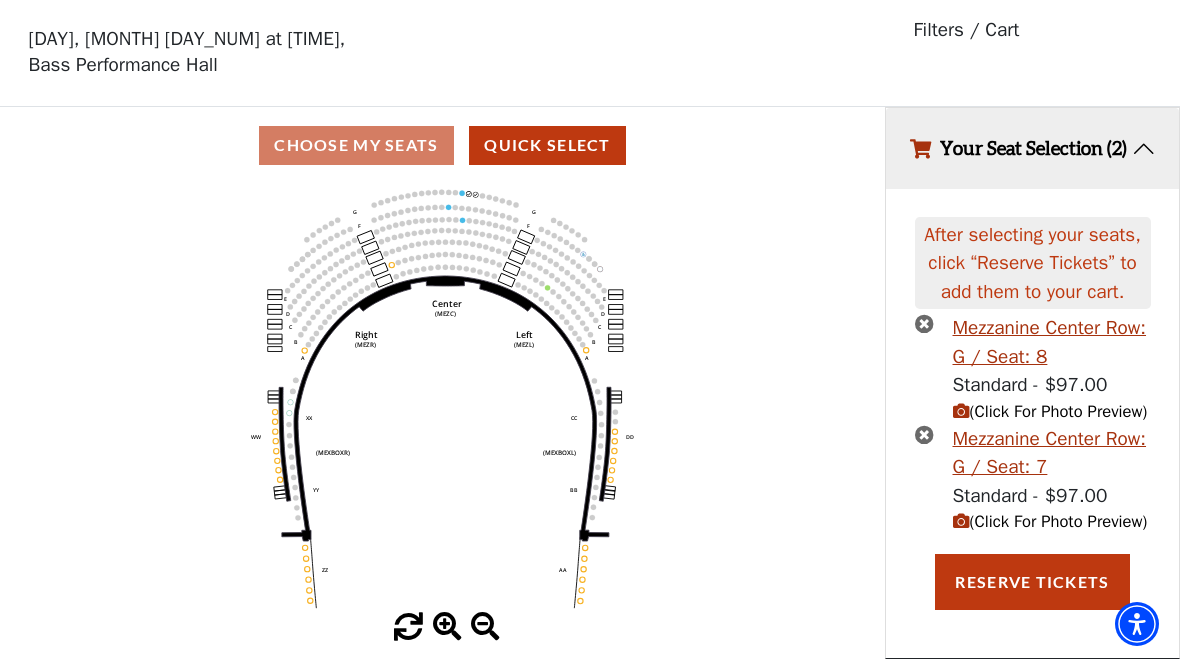 click on "Reserve Tickets" at bounding box center (1032, 582) 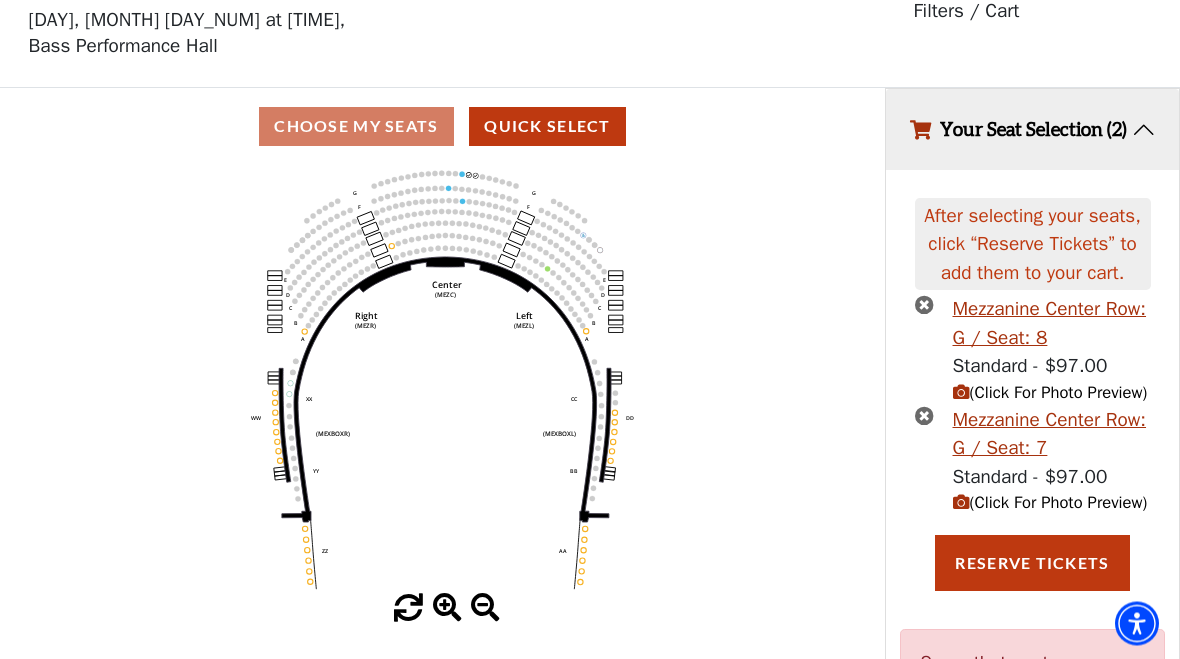 scroll, scrollTop: 0, scrollLeft: 0, axis: both 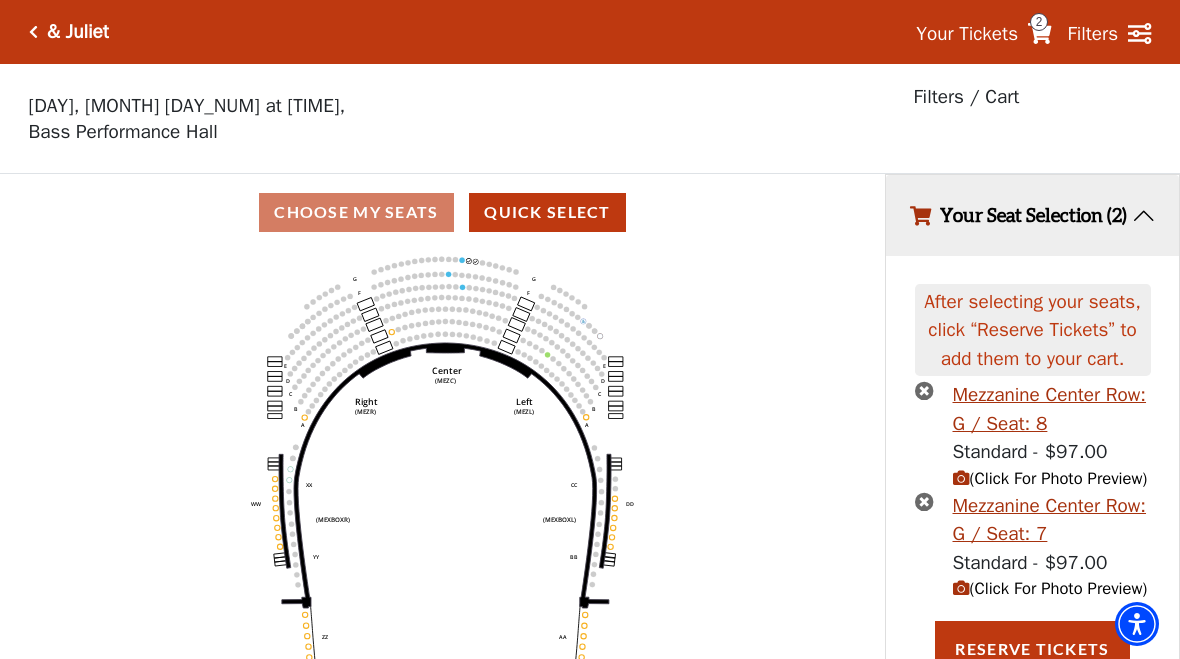 click on "Center   (MEZC)   Right   (MEZR)   Left   (MEZL)   (MEXBOXR)   (MEXBOXL)   XX   WW   CC   DD   YY   BB   ZZ   AA   G   F   E   D   G   F   C   B   A   E   D   C   B   A" 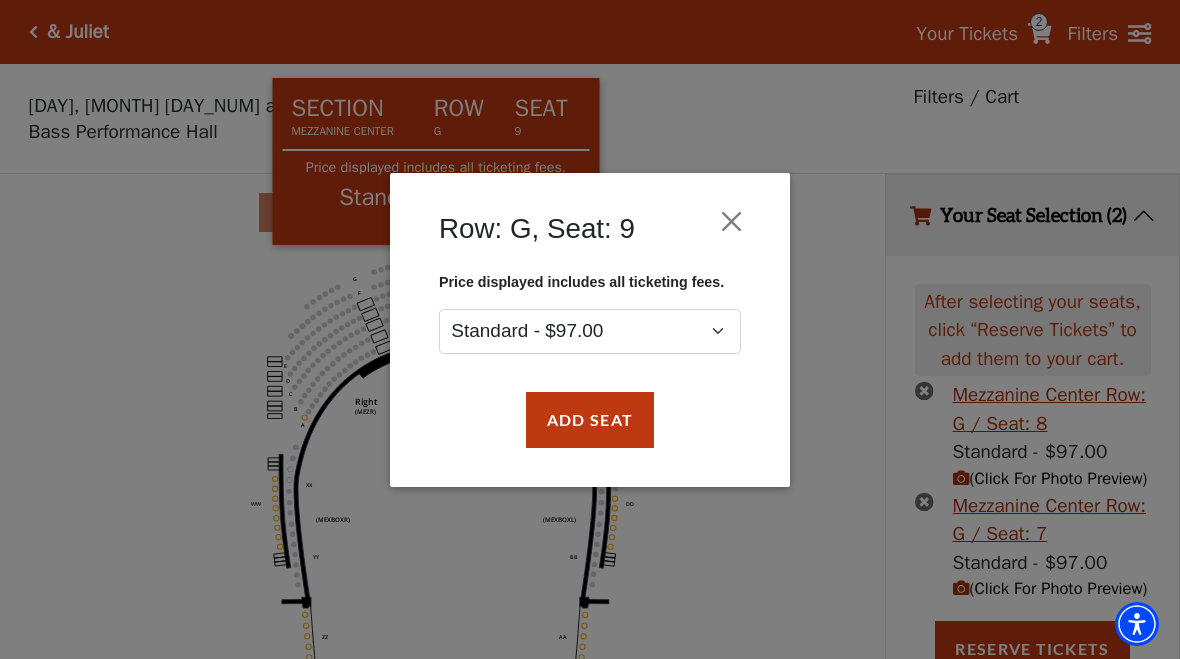 click on "Add Seat" at bounding box center (590, 419) 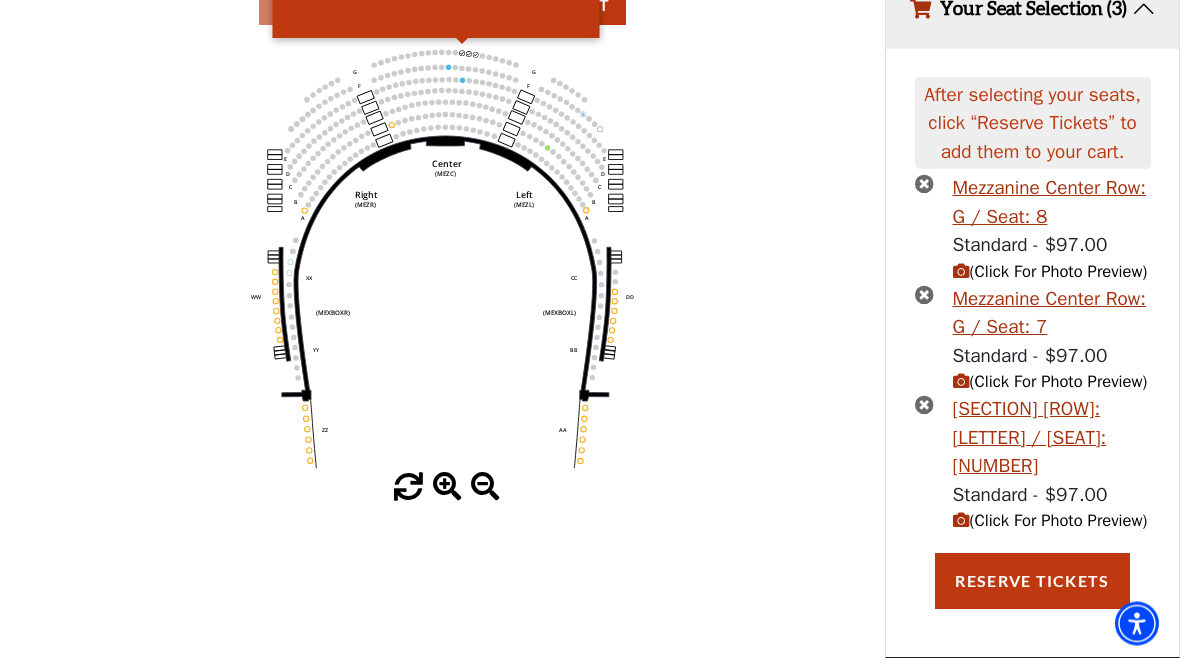 scroll, scrollTop: 236, scrollLeft: 0, axis: vertical 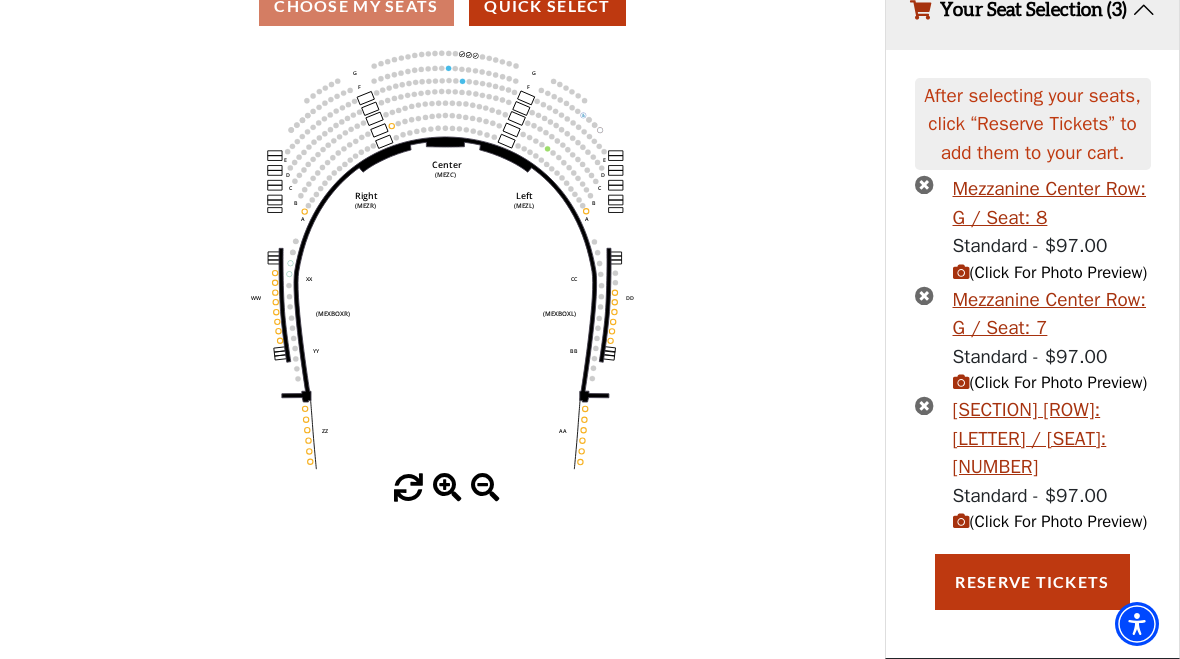 click at bounding box center (924, 184) 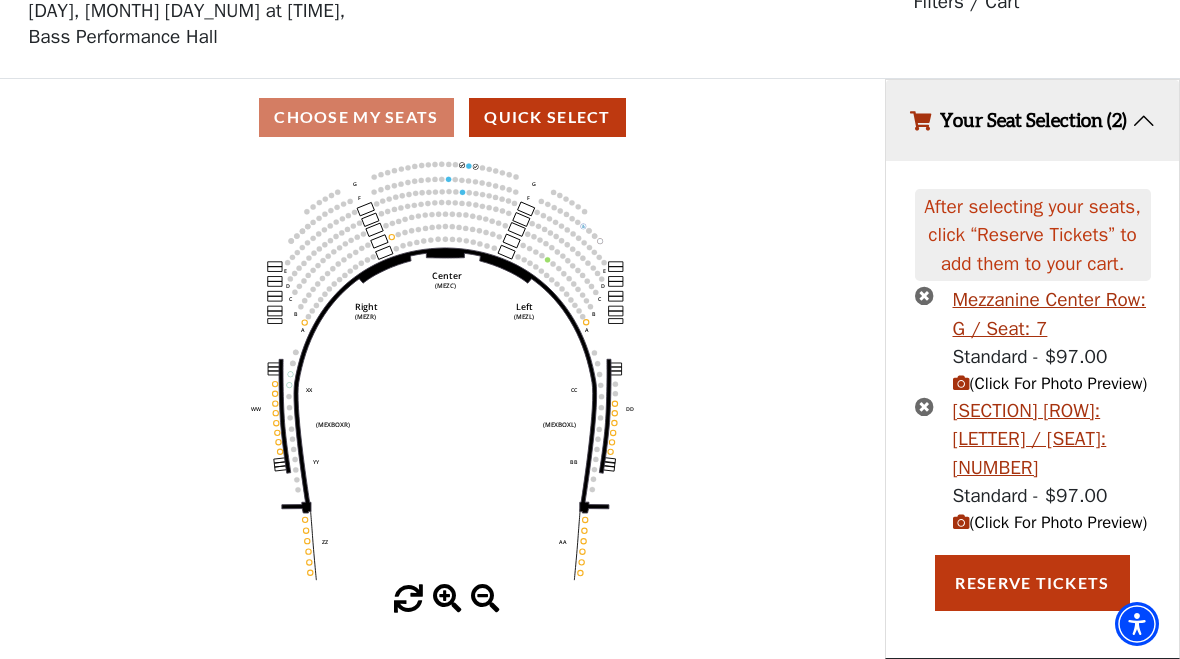 click on "Reserve Tickets" at bounding box center [1032, 583] 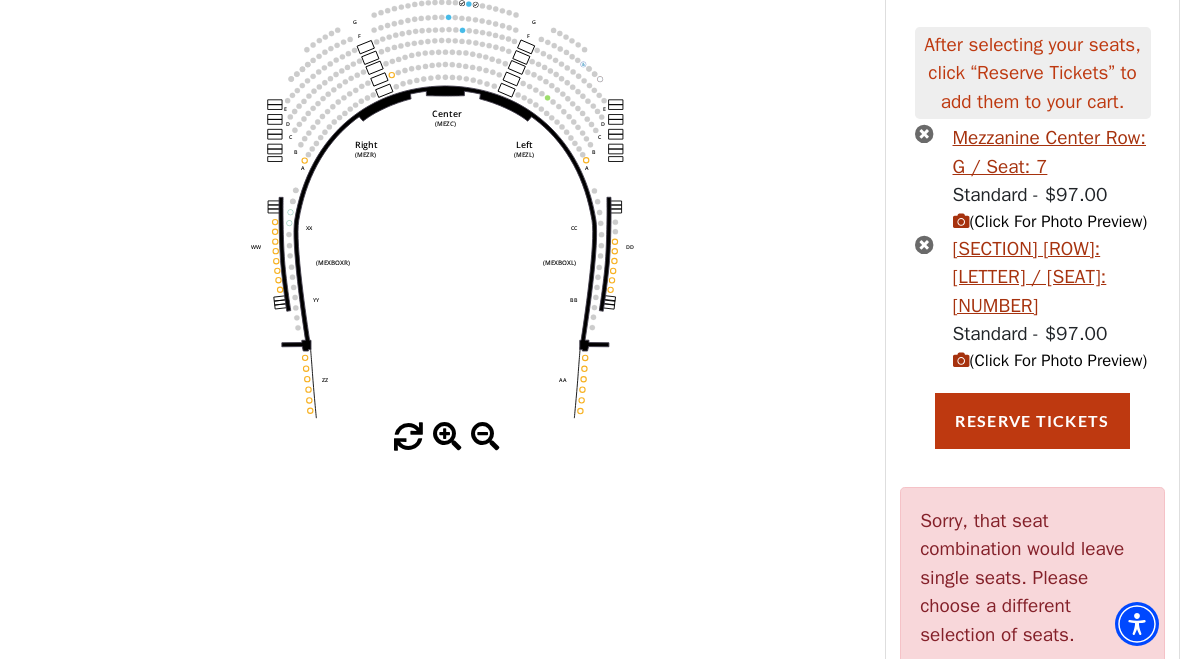 scroll, scrollTop: 152, scrollLeft: 0, axis: vertical 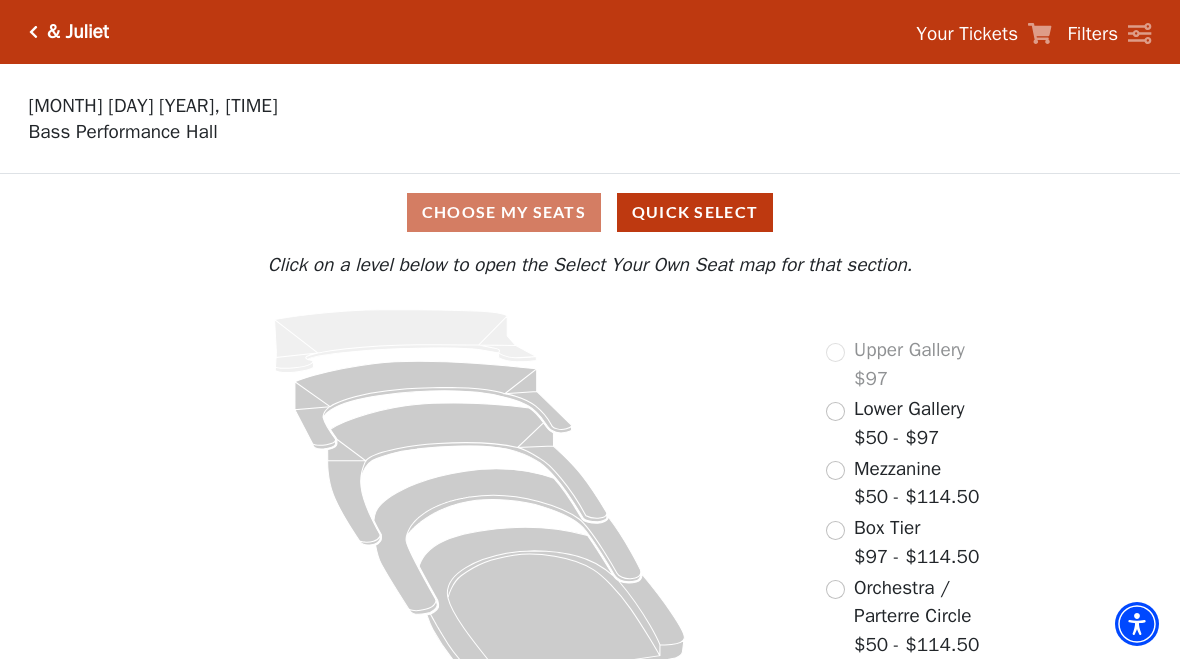 click on "Box Tier" at bounding box center [887, 528] 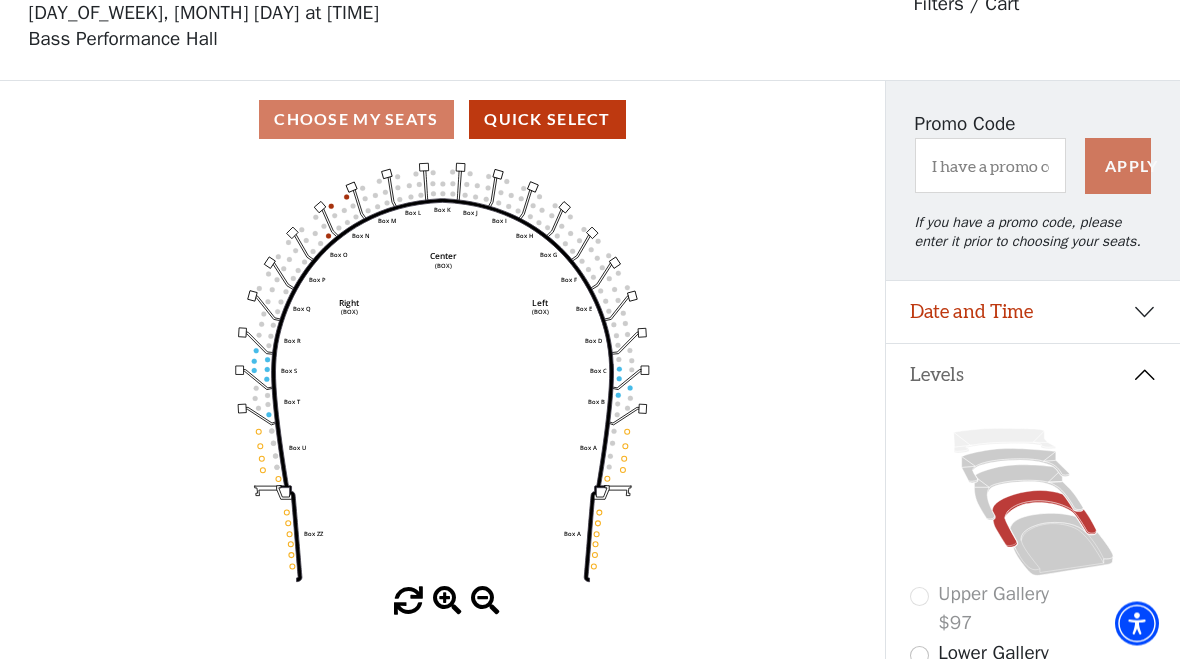 scroll, scrollTop: 93, scrollLeft: 0, axis: vertical 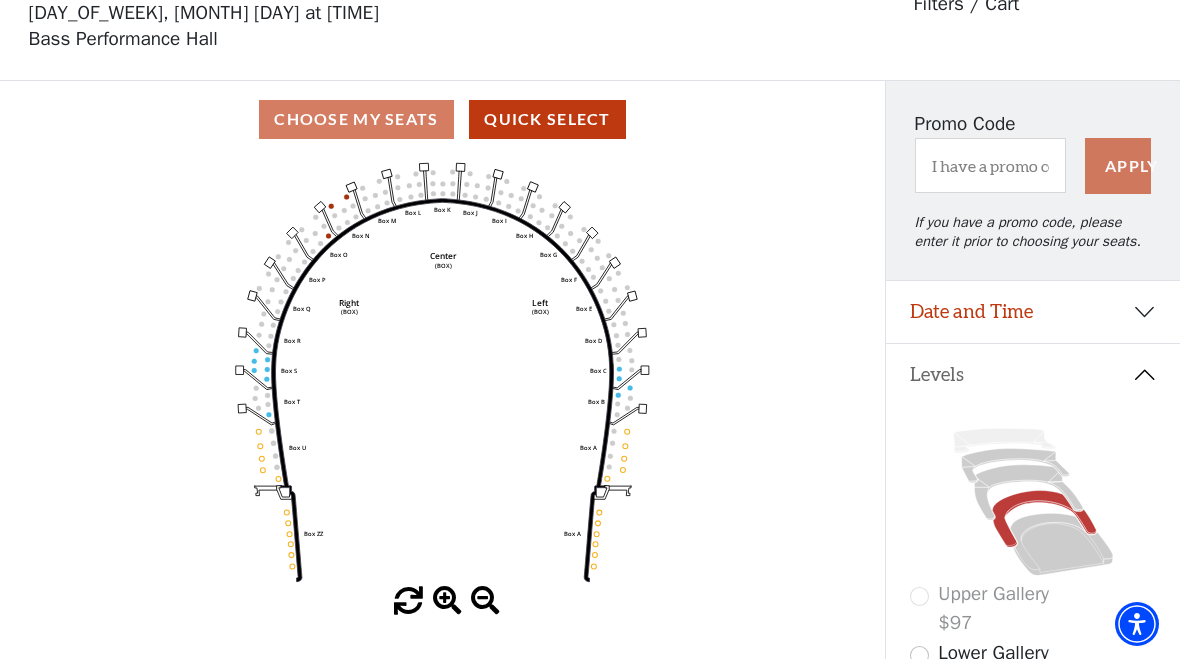 click 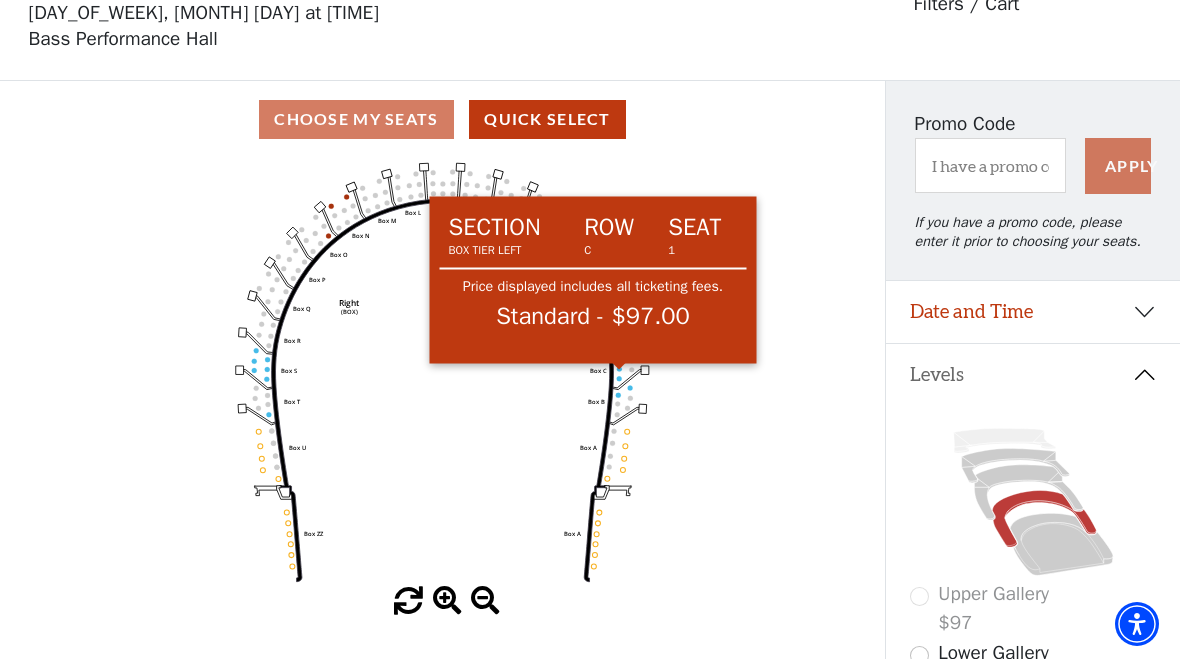 click 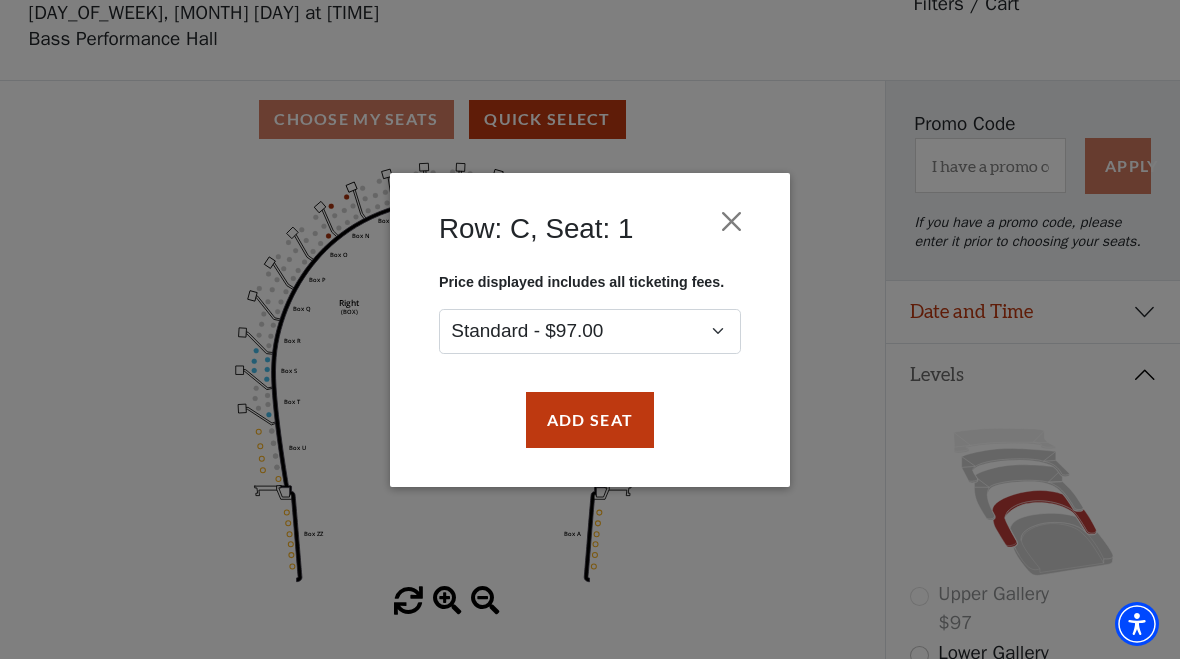click at bounding box center [732, 221] 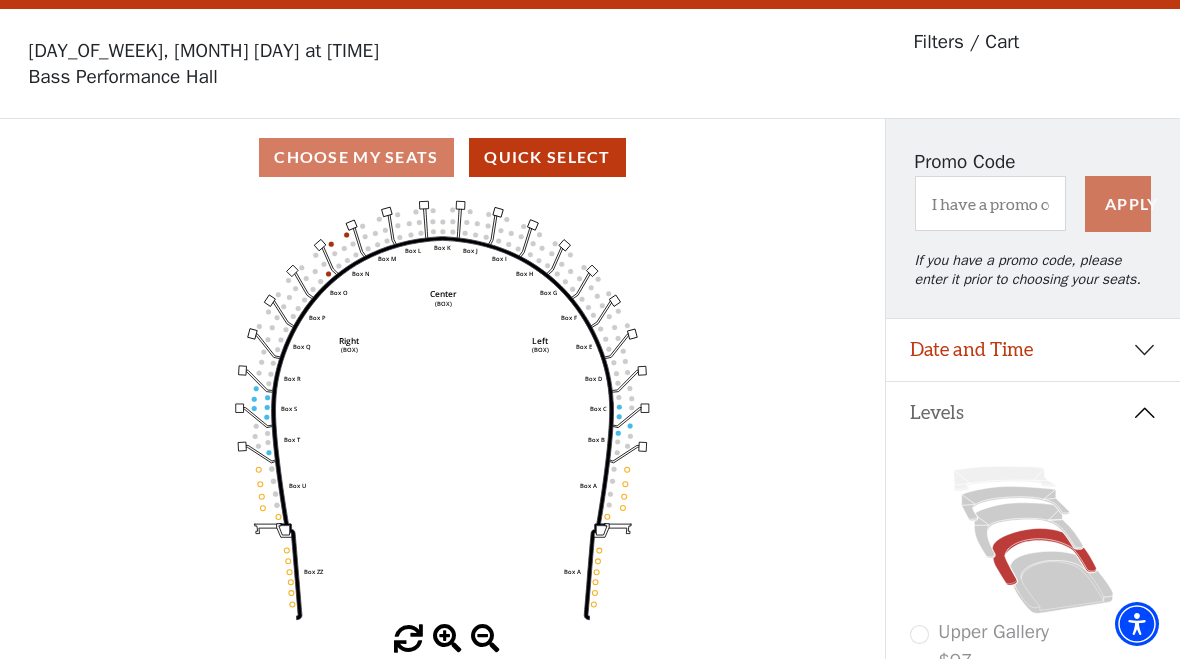 scroll, scrollTop: 0, scrollLeft: 0, axis: both 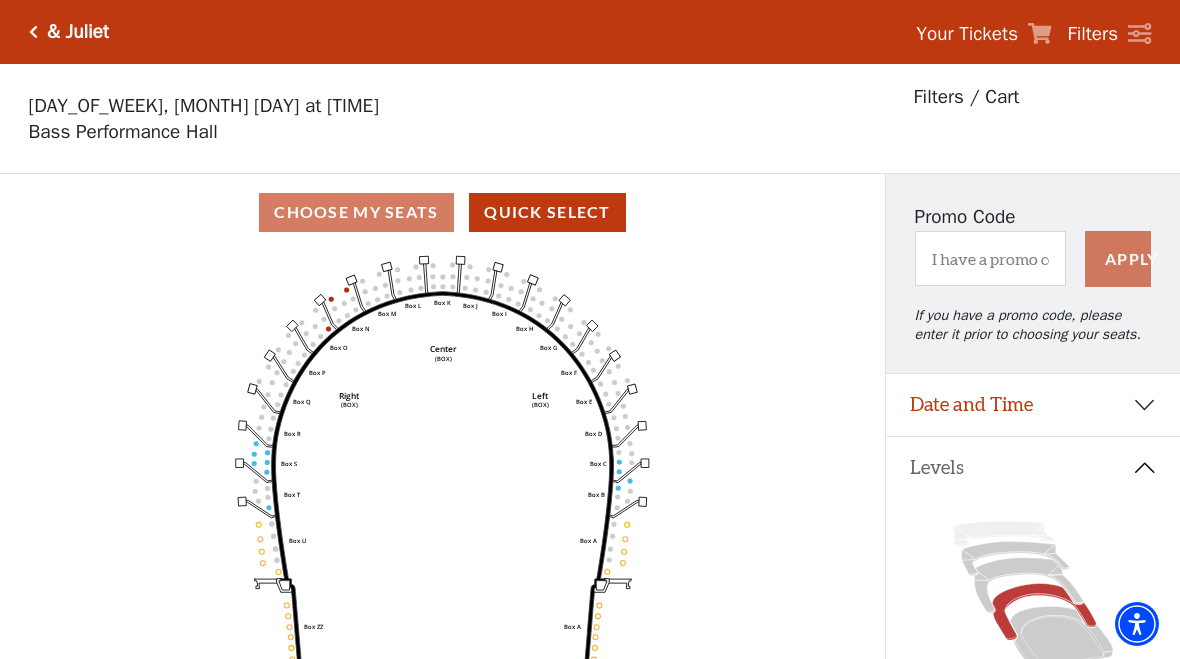 click 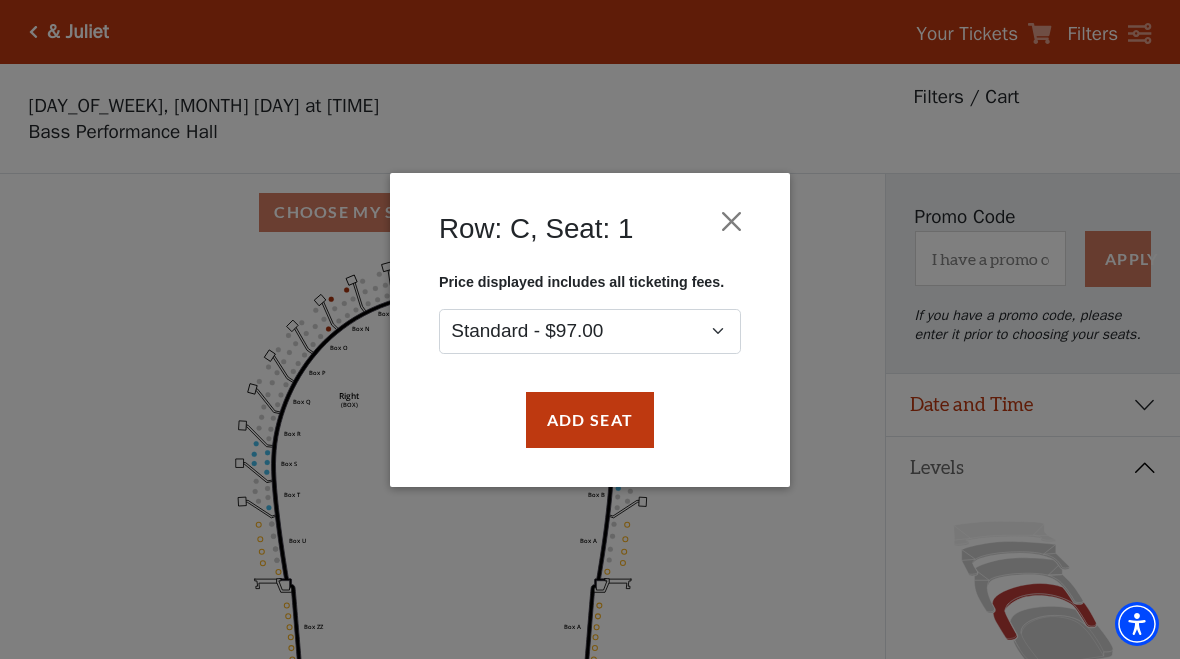 click at bounding box center [732, 221] 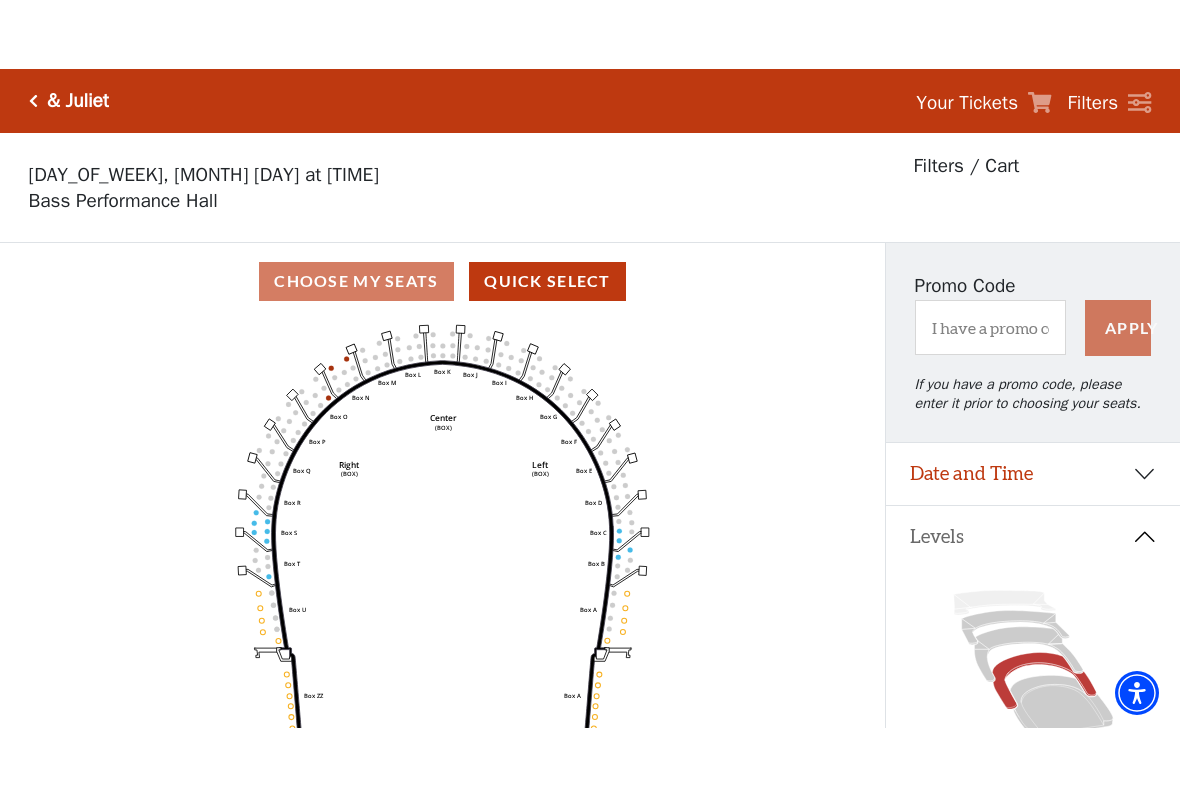 scroll, scrollTop: 2, scrollLeft: 0, axis: vertical 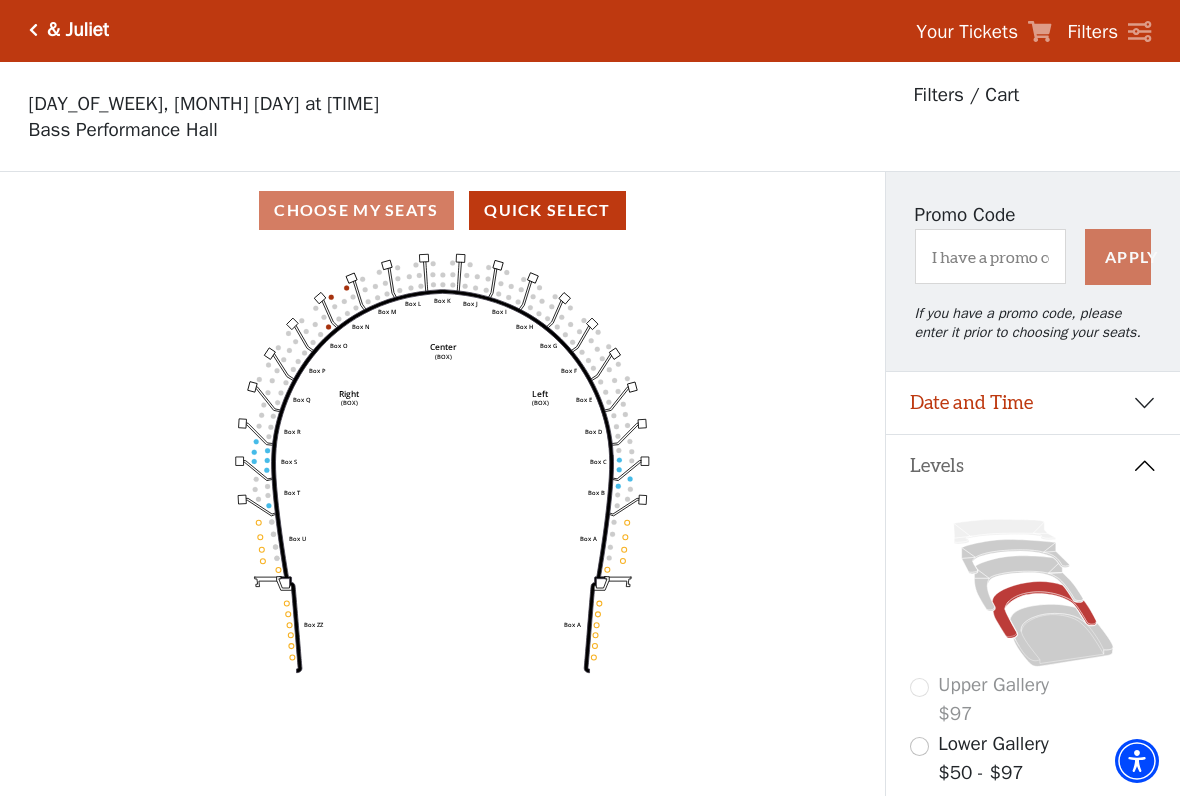 click 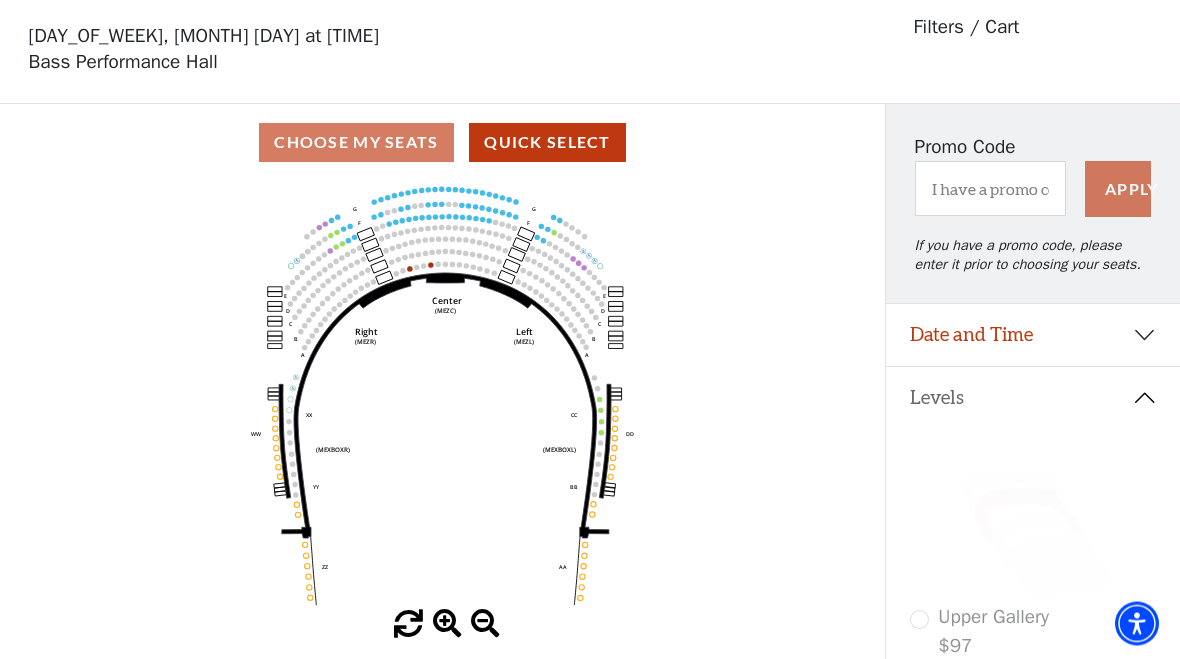 scroll, scrollTop: 93, scrollLeft: 0, axis: vertical 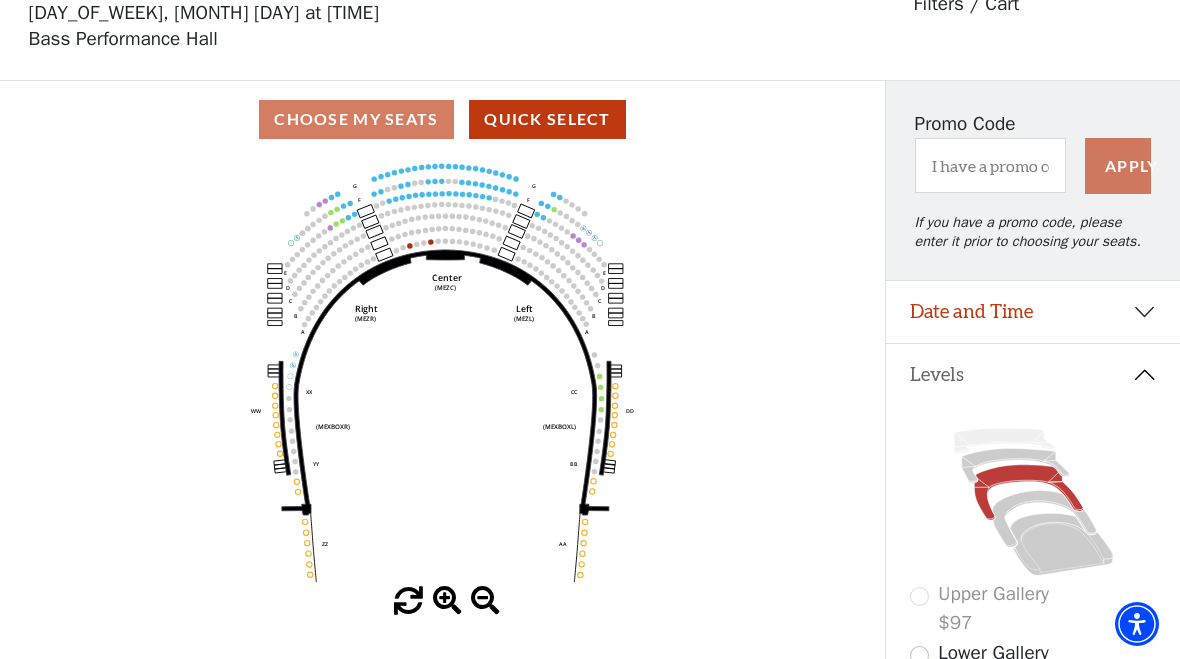 click 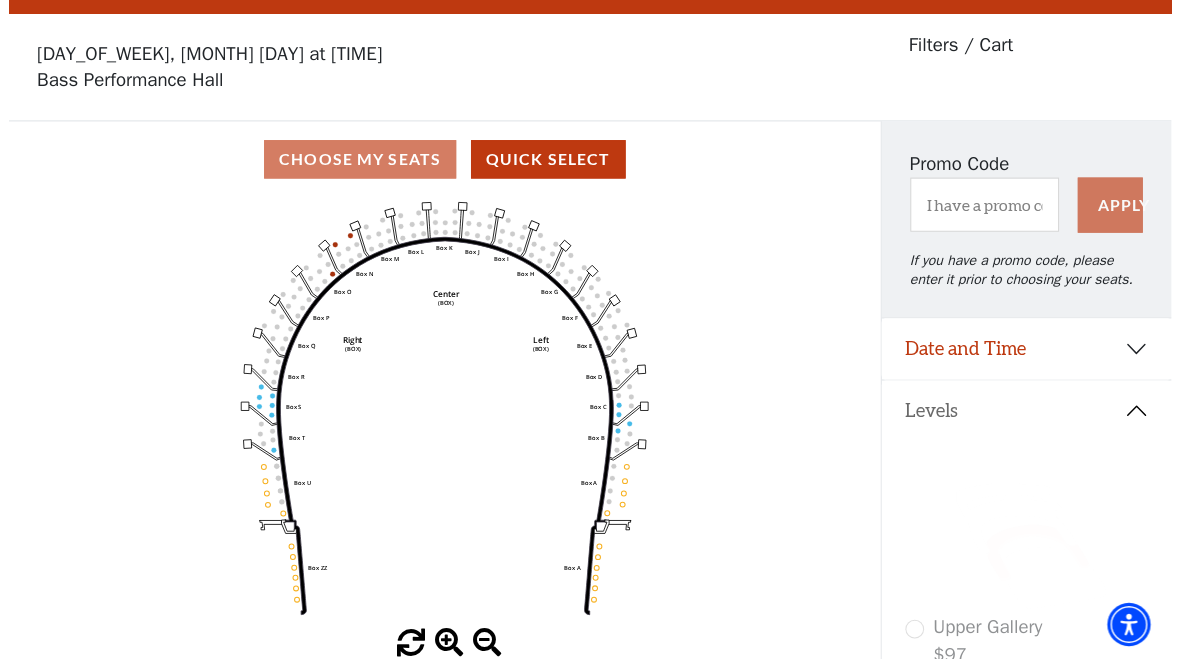 scroll, scrollTop: 55, scrollLeft: 0, axis: vertical 